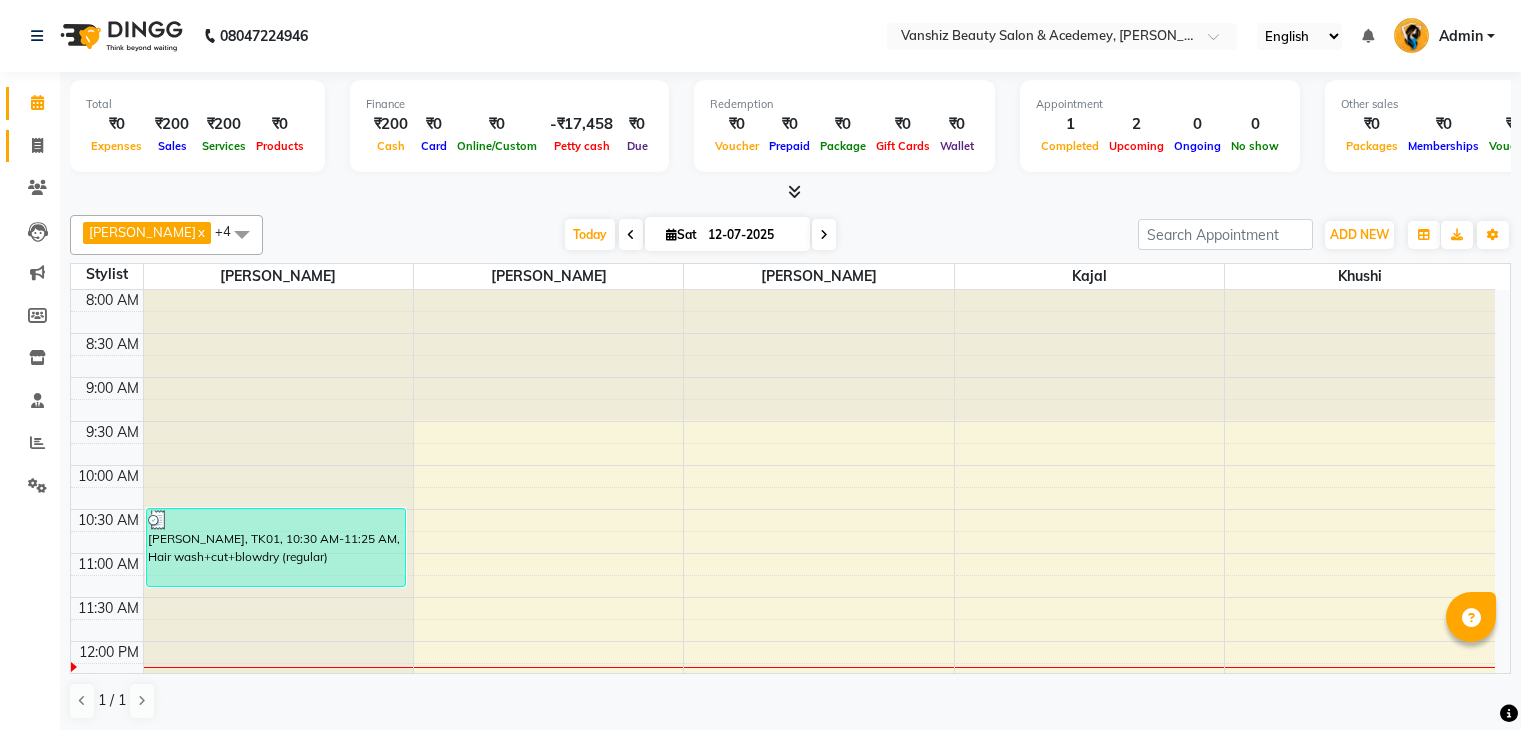 scroll, scrollTop: 0, scrollLeft: 0, axis: both 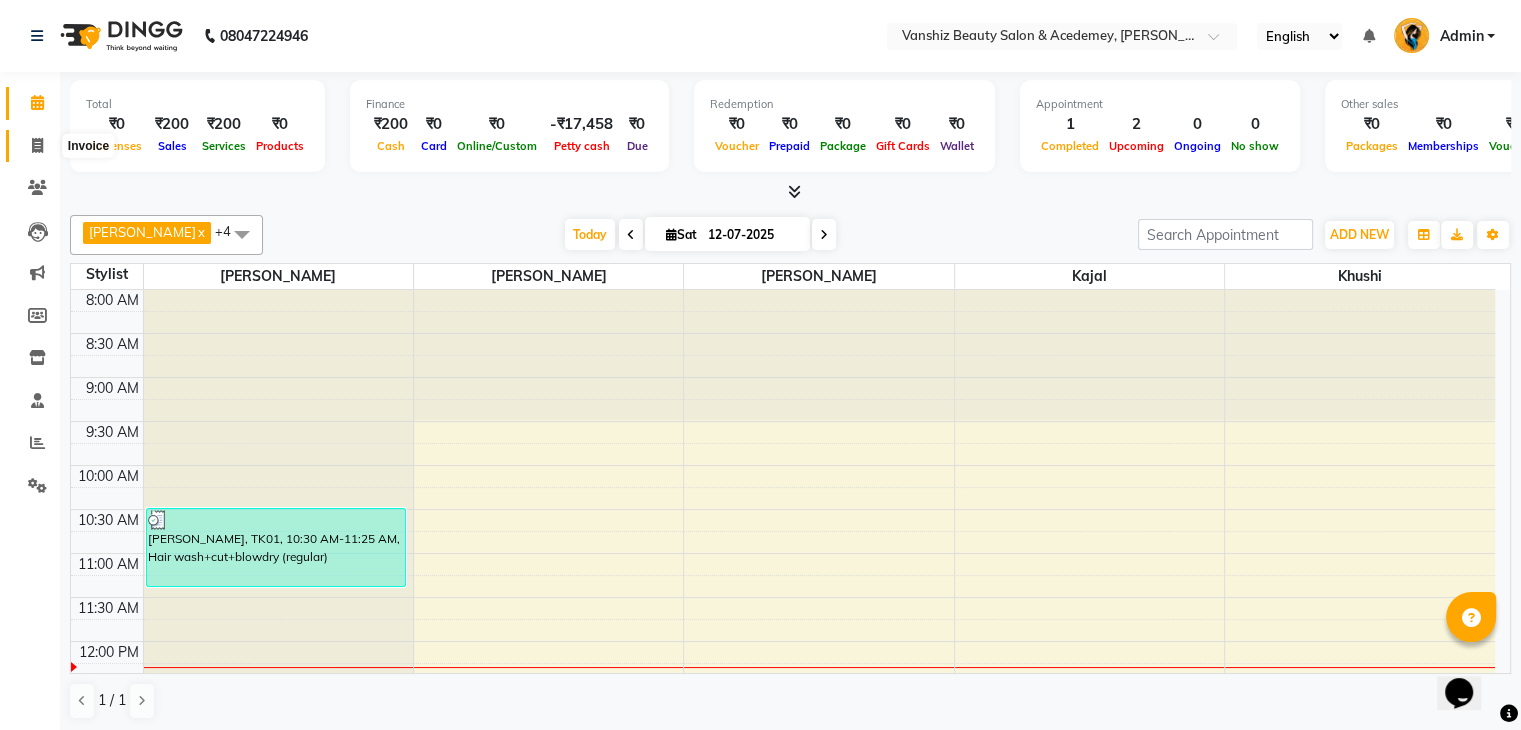 click 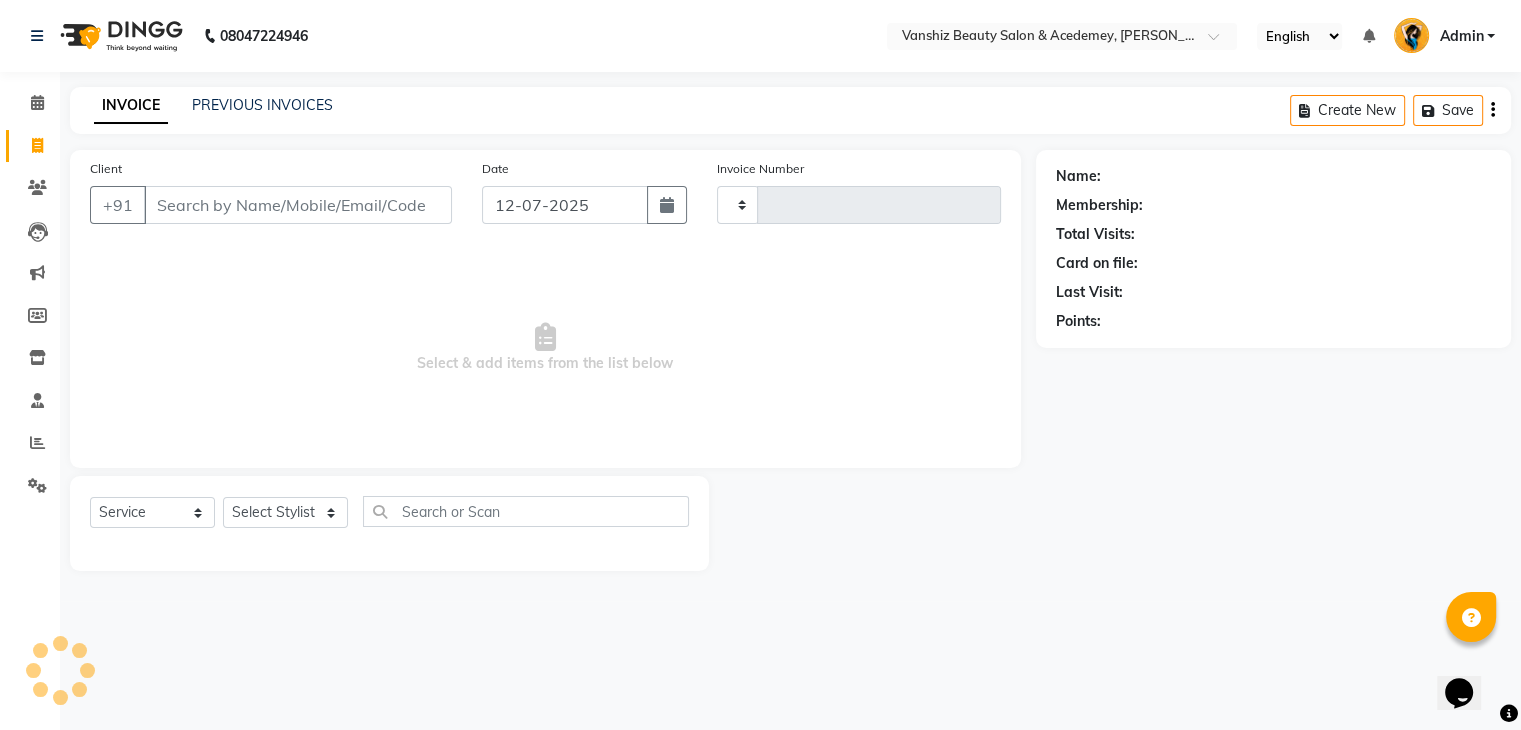type on "0852" 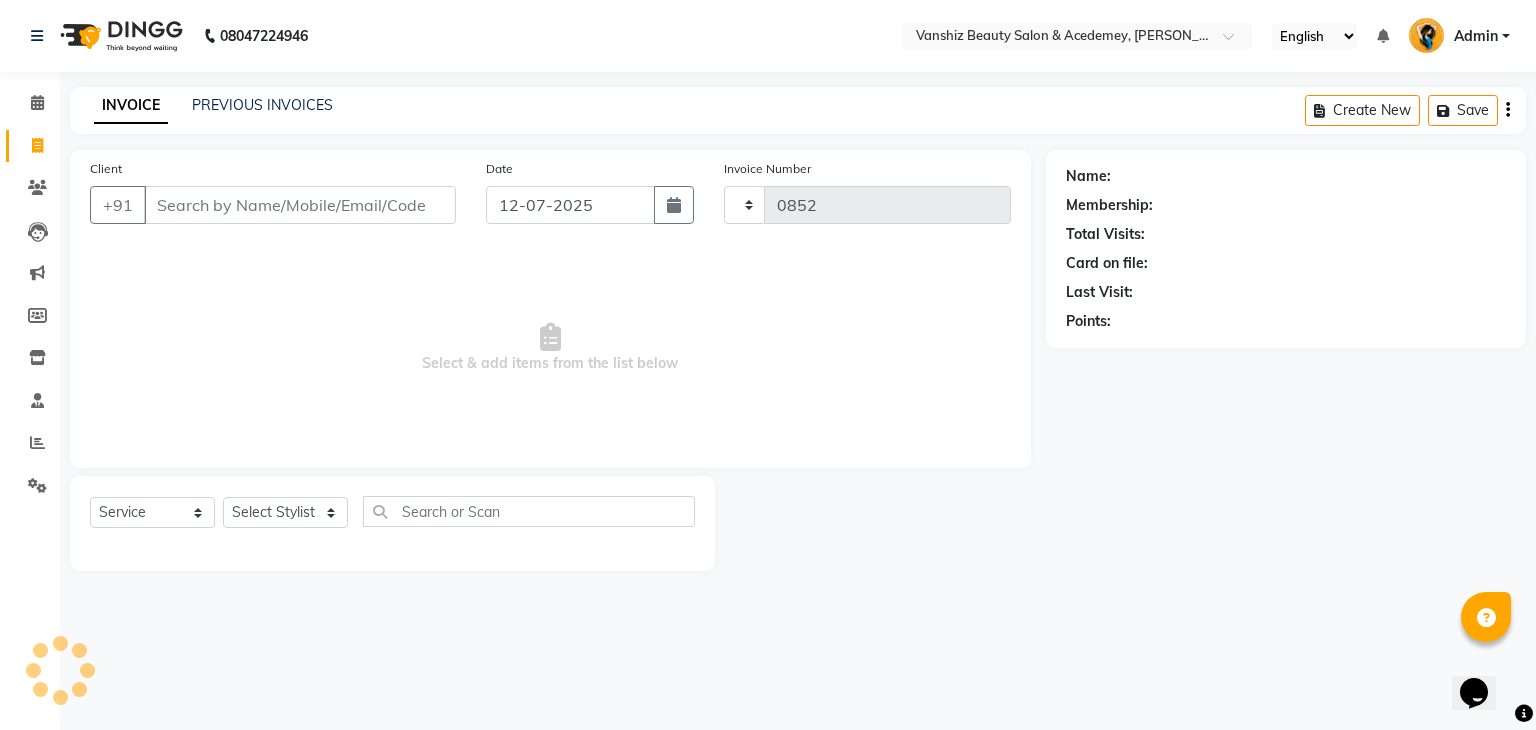 select on "5403" 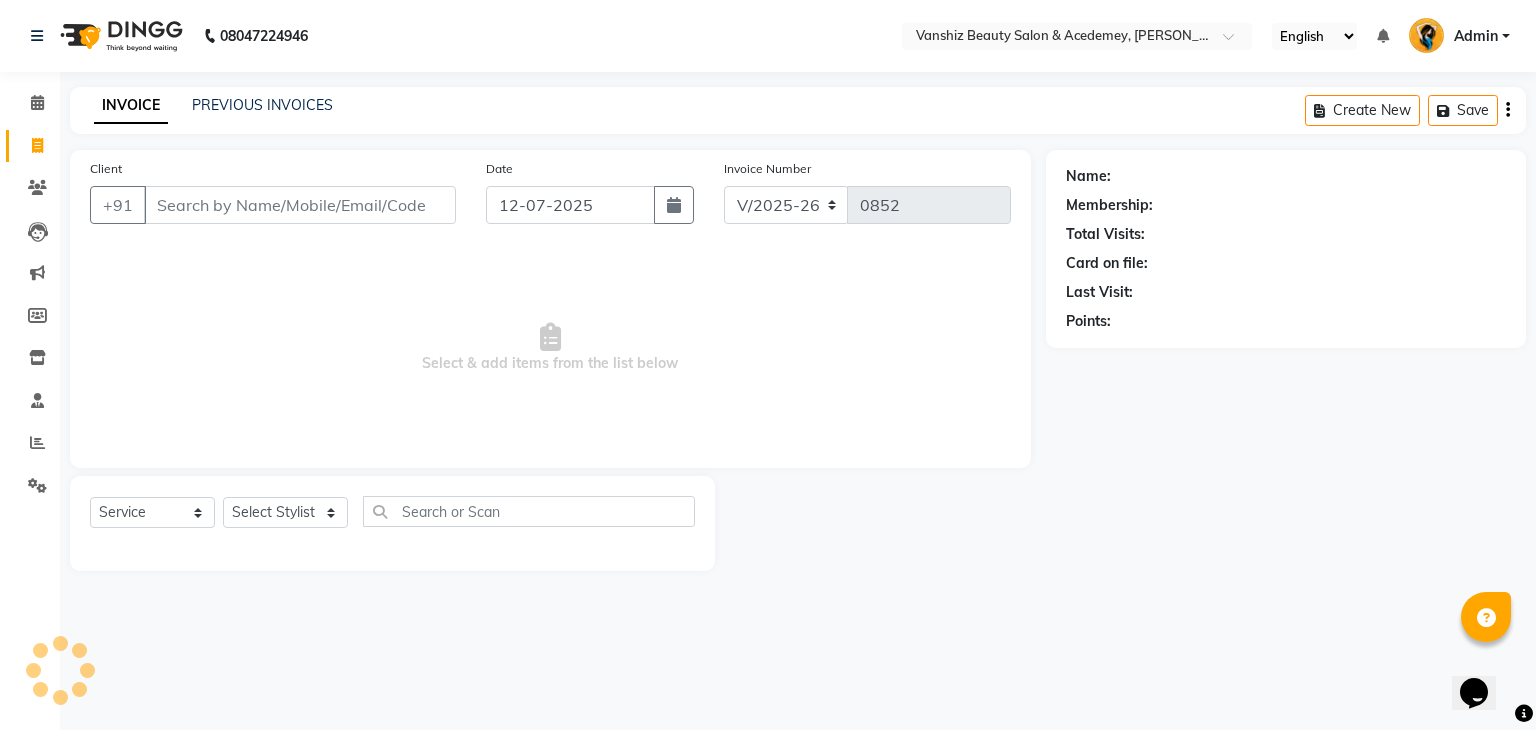 click on "Client" at bounding box center [300, 205] 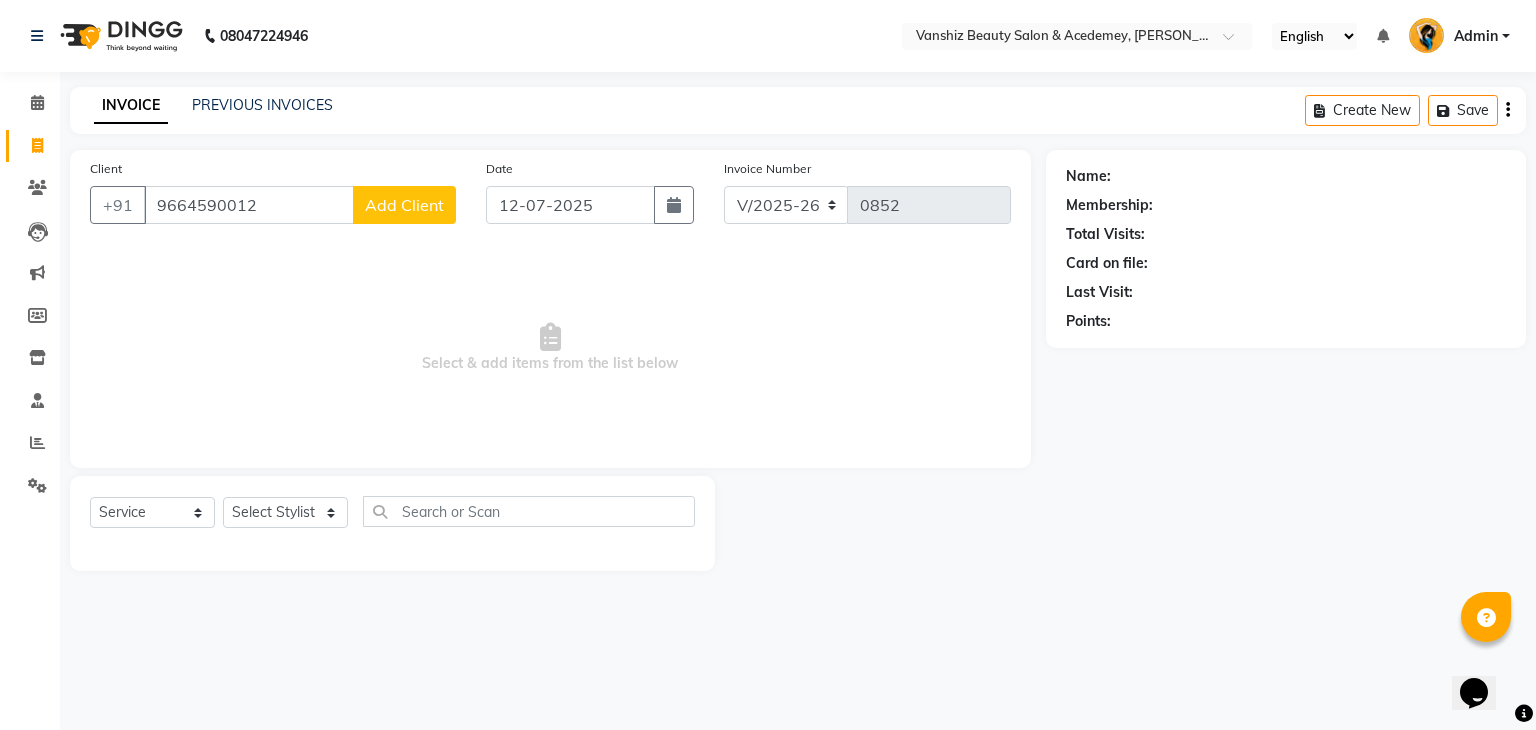 type on "9664590012" 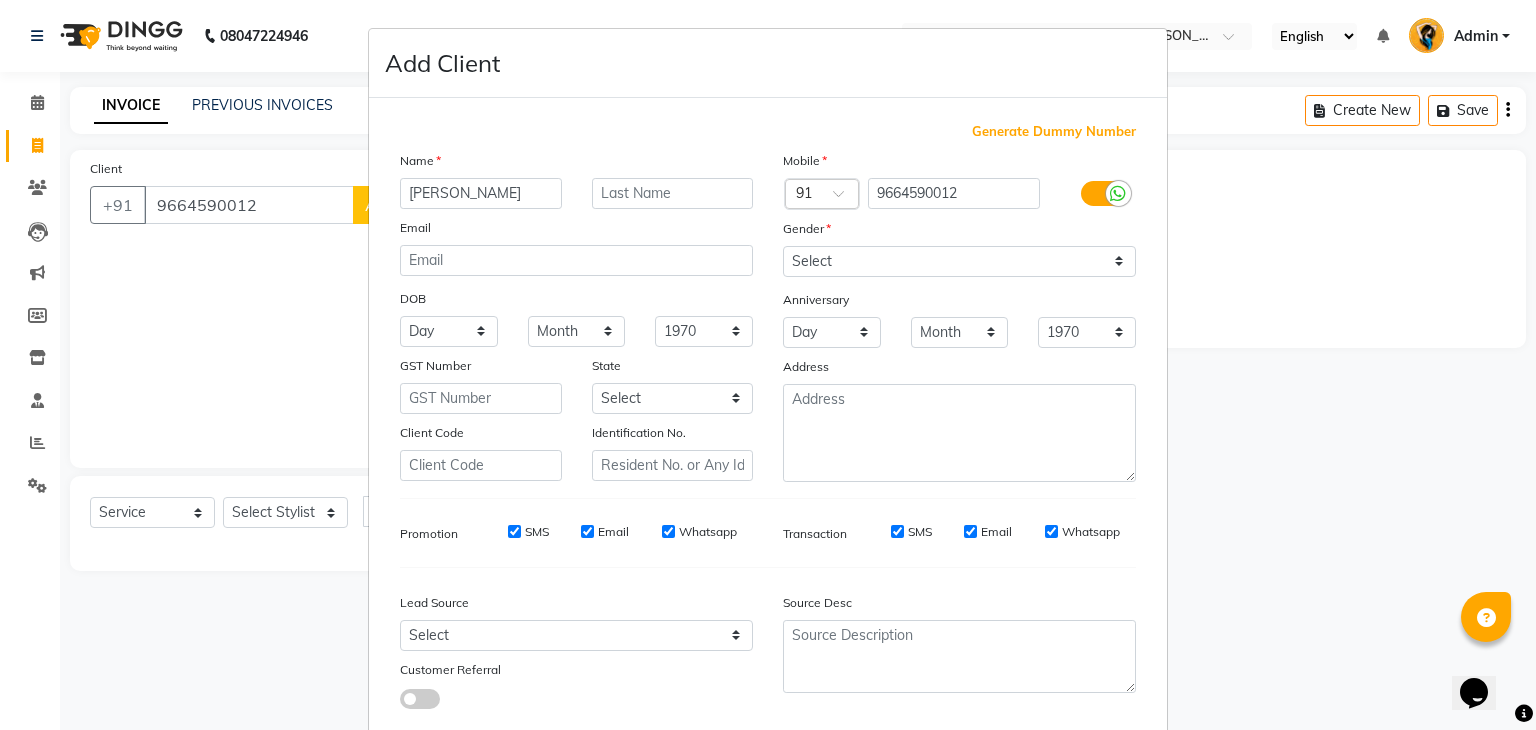 type on "[PERSON_NAME]" 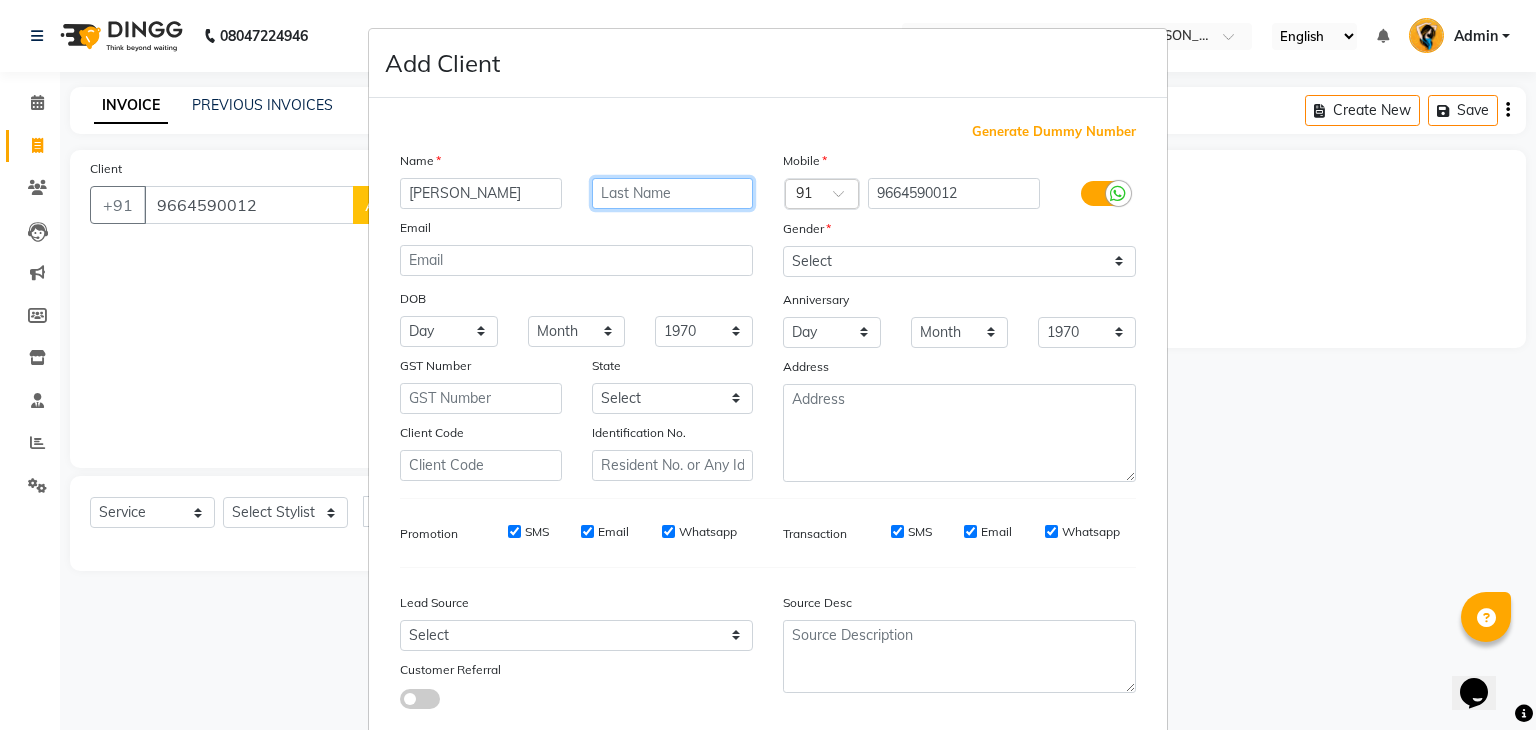 click at bounding box center [673, 193] 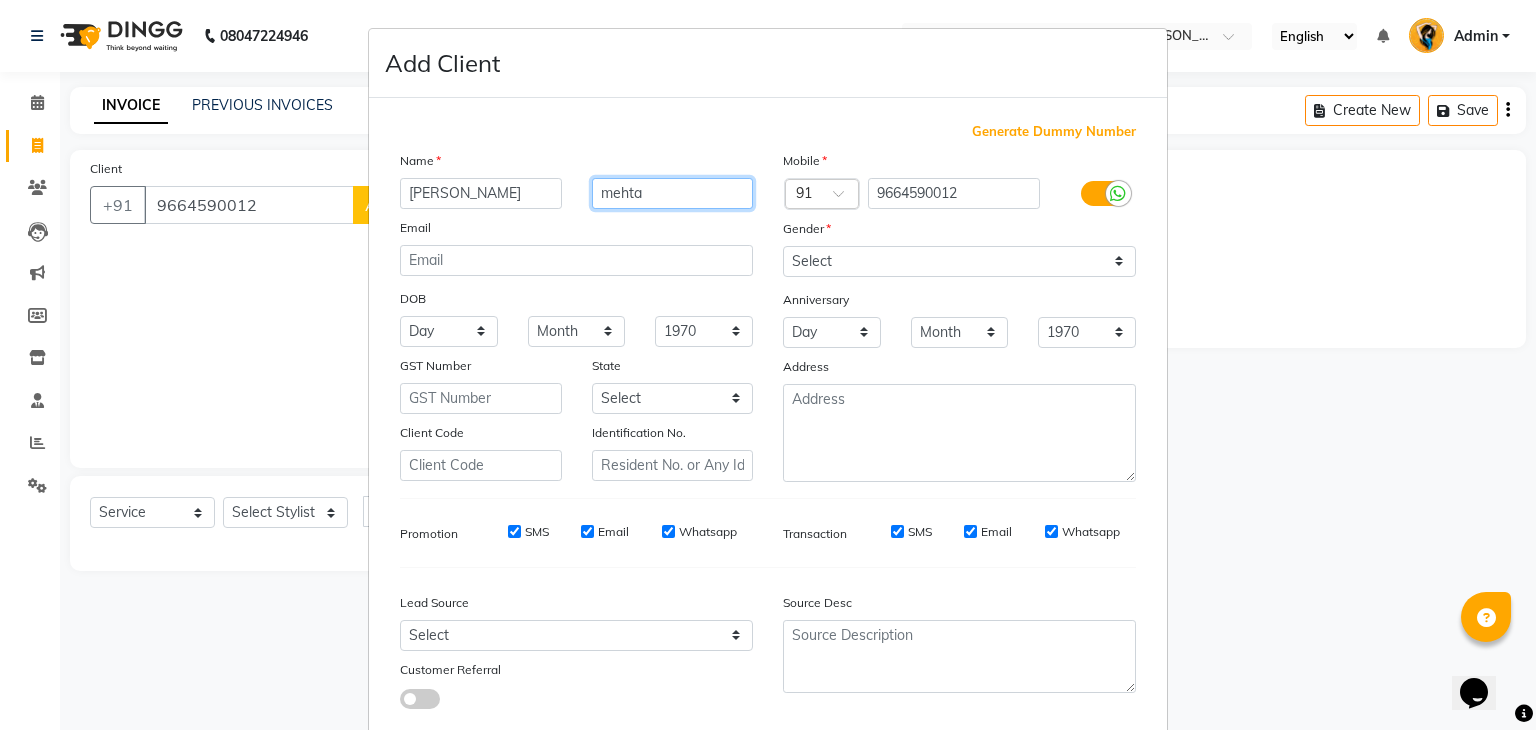type on "mehta" 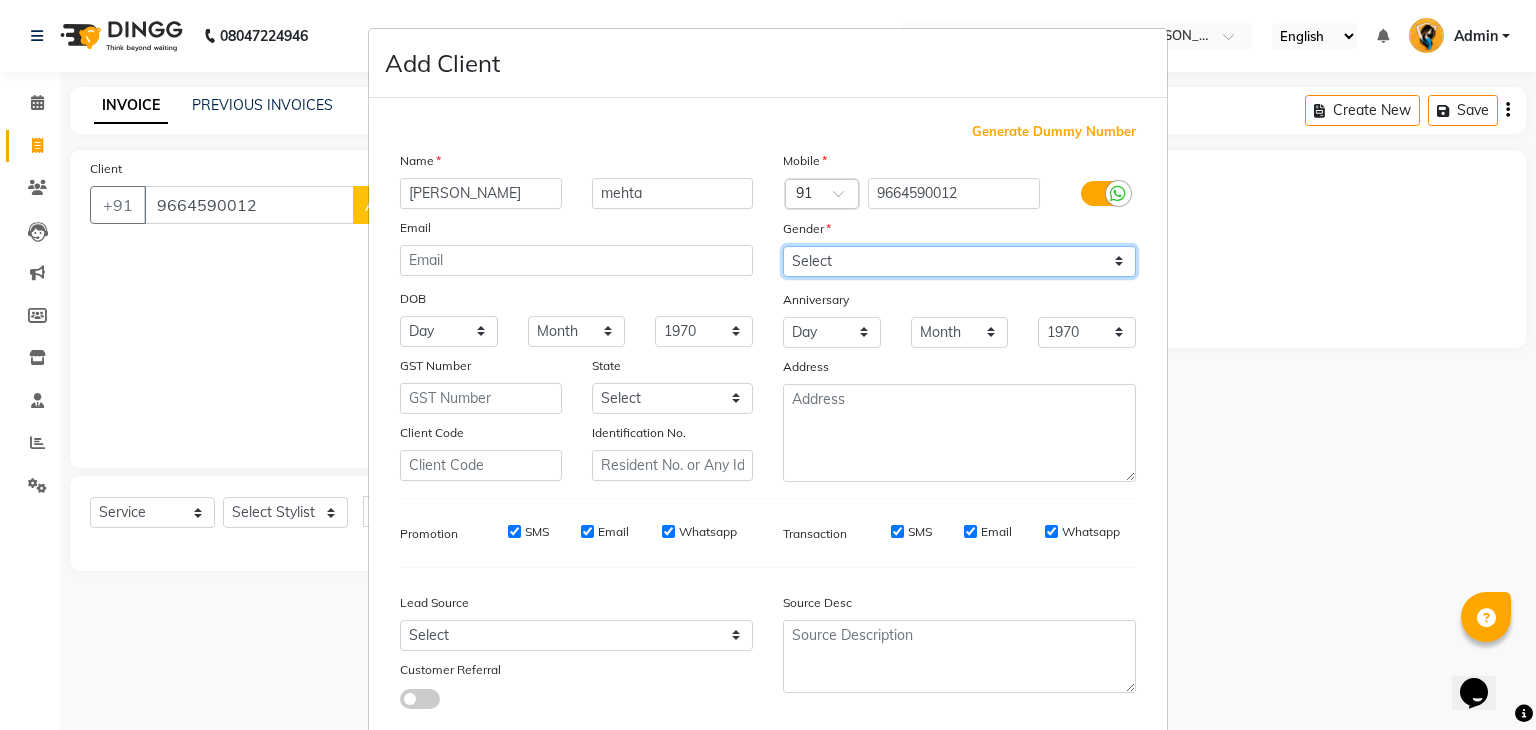 click on "Select [DEMOGRAPHIC_DATA] [DEMOGRAPHIC_DATA] Other Prefer Not To Say" at bounding box center (959, 261) 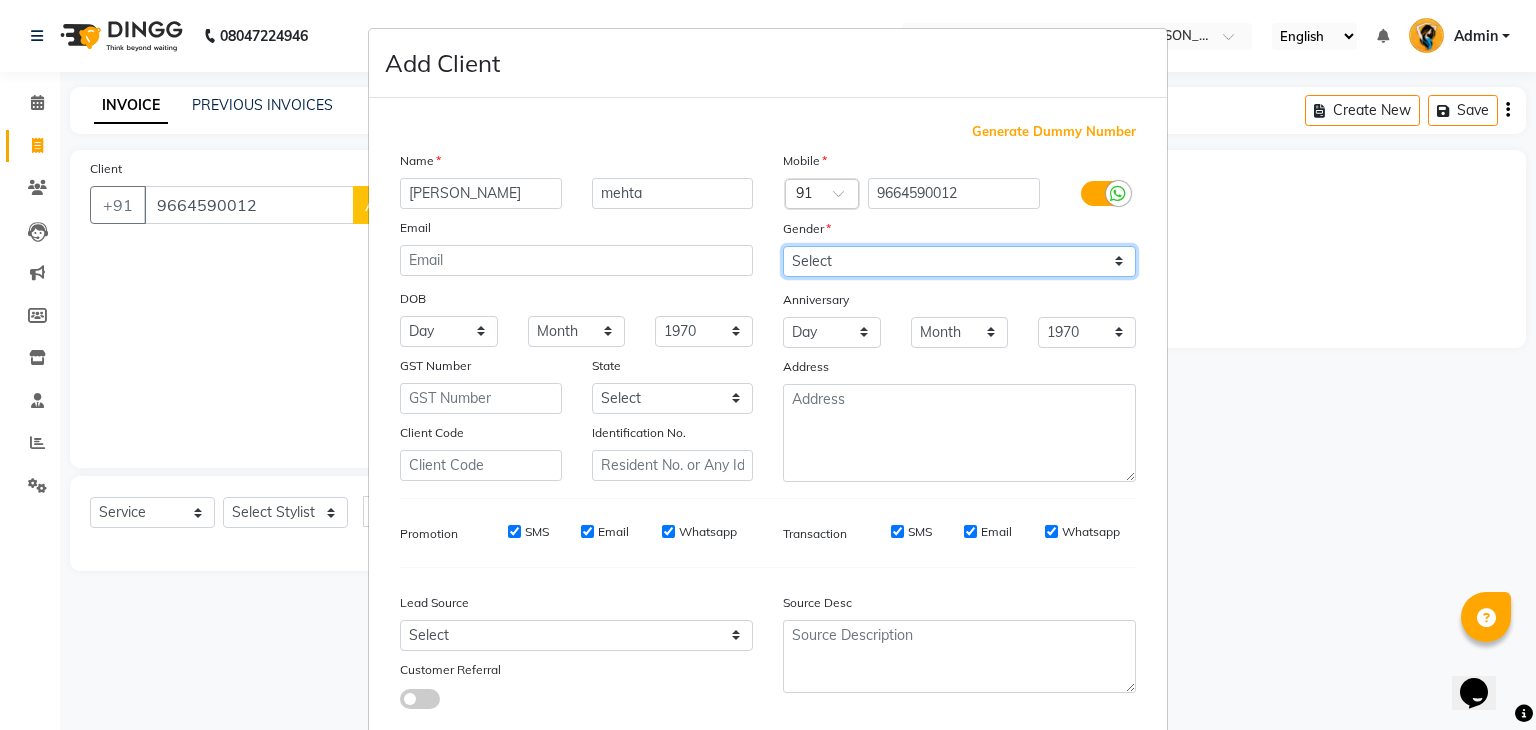 select on "[DEMOGRAPHIC_DATA]" 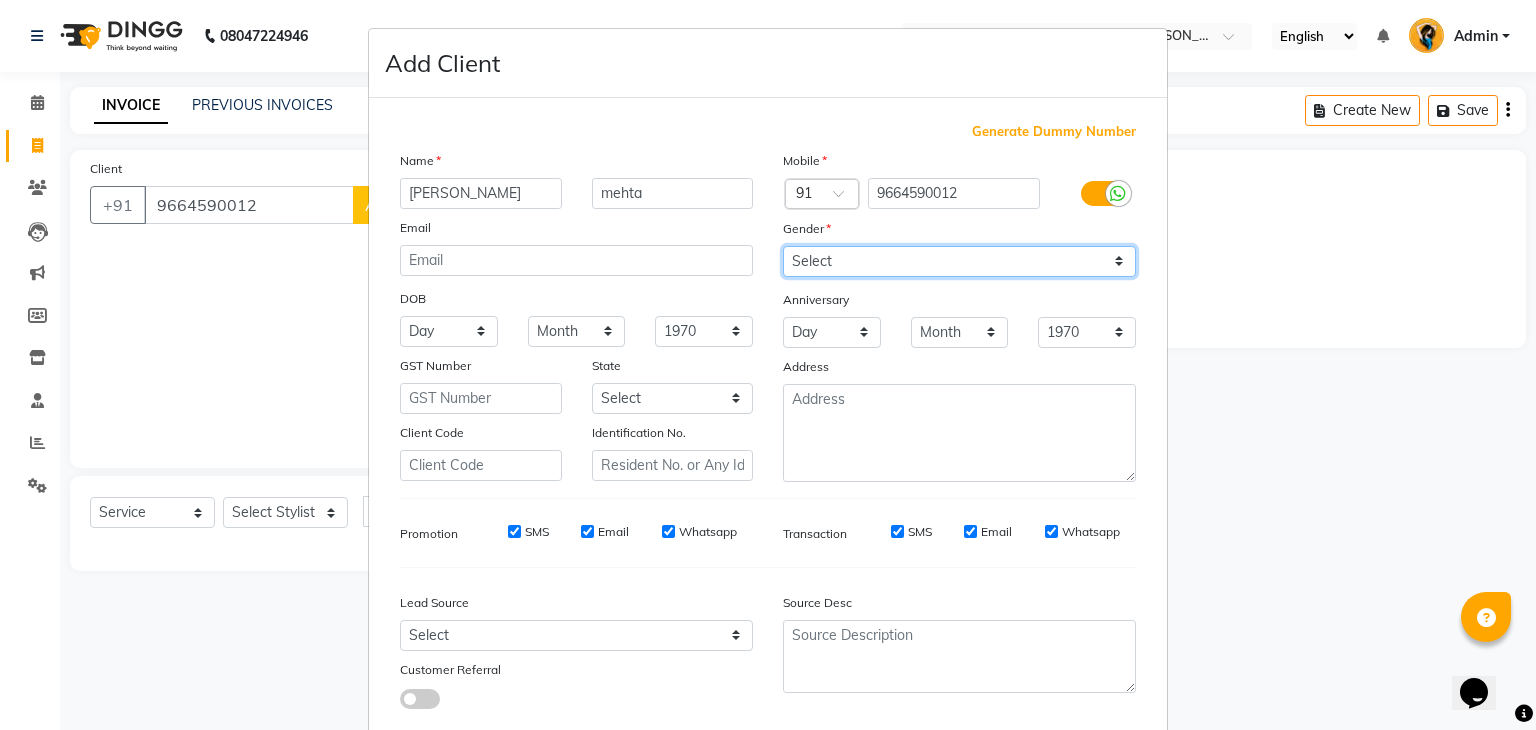 click on "Select [DEMOGRAPHIC_DATA] [DEMOGRAPHIC_DATA] Other Prefer Not To Say" at bounding box center [959, 261] 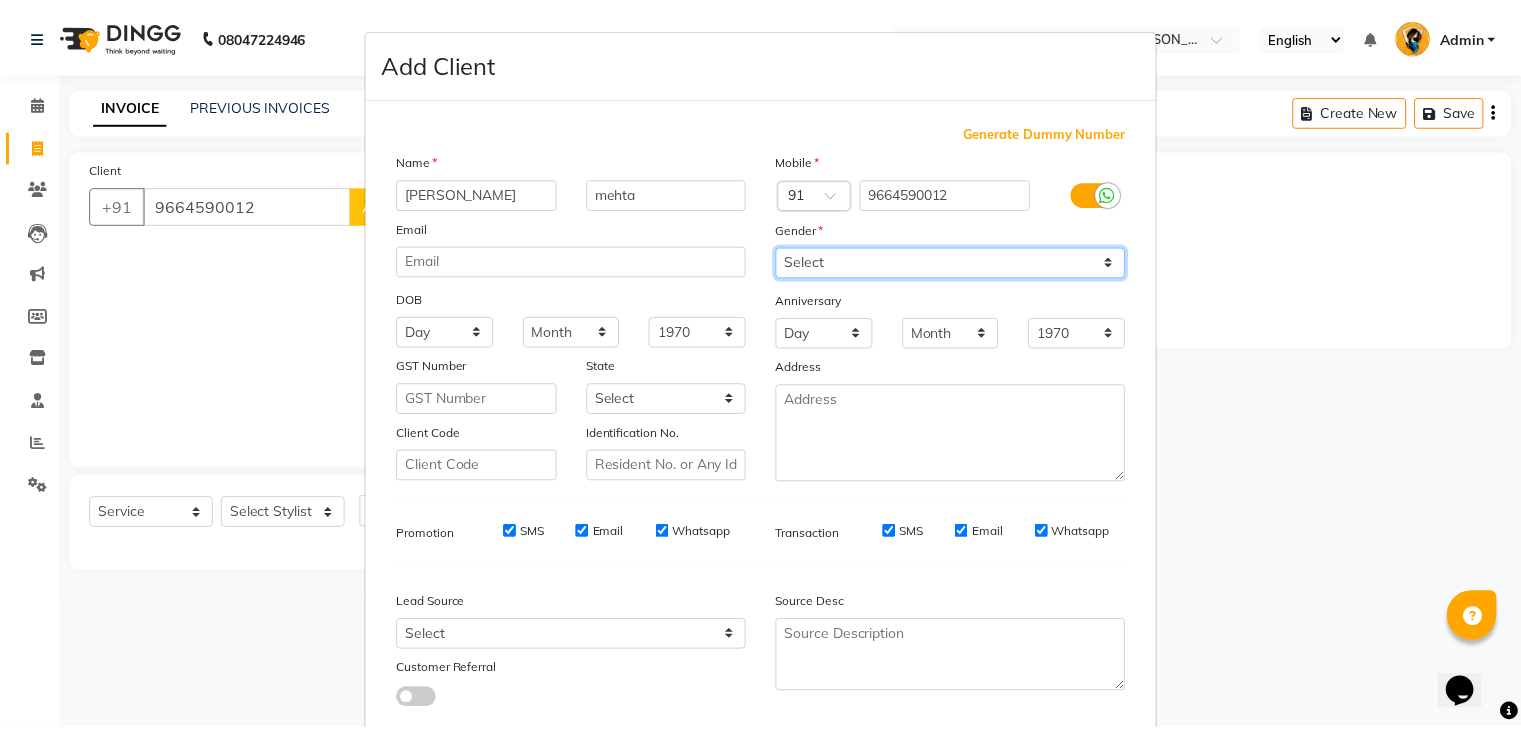 scroll, scrollTop: 127, scrollLeft: 0, axis: vertical 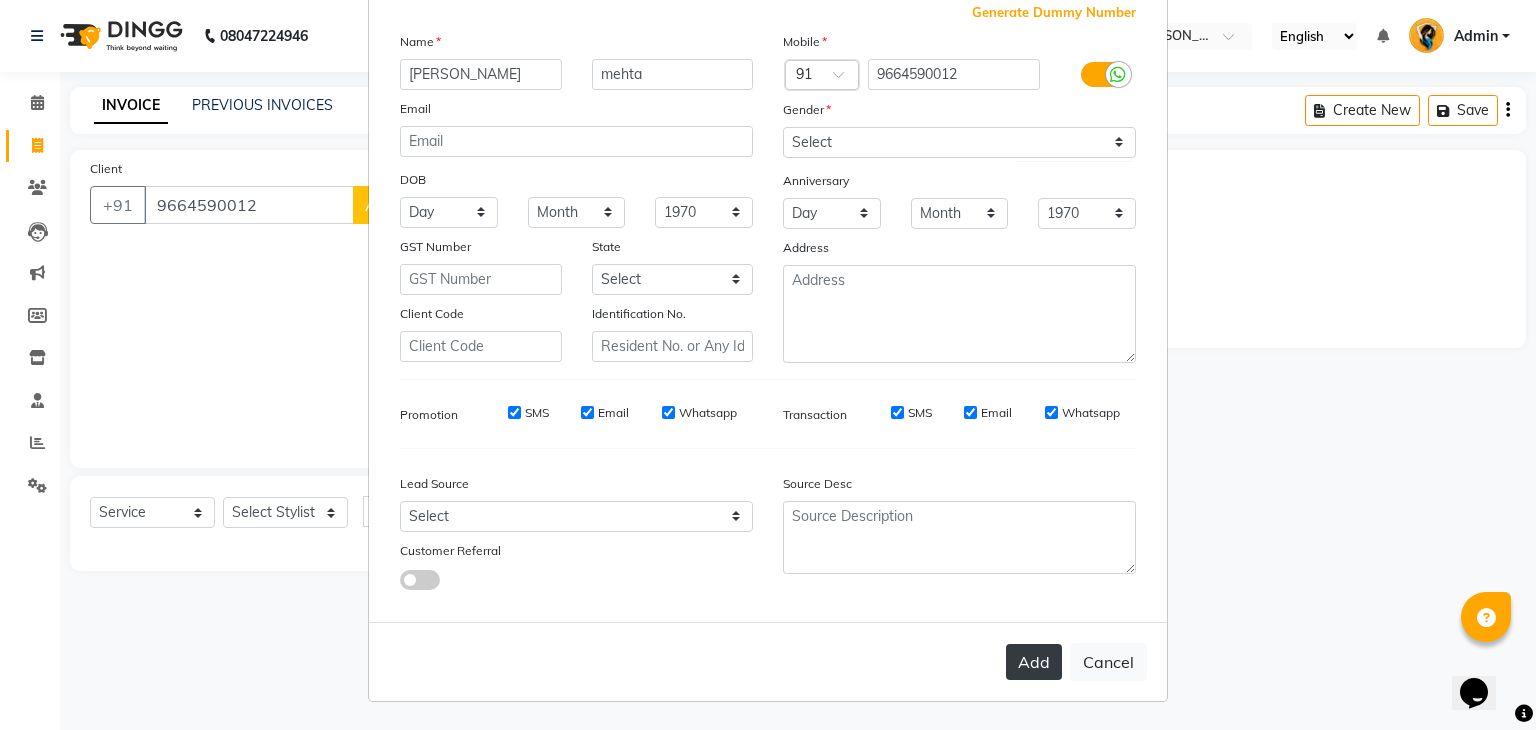 click on "Add" at bounding box center (1034, 662) 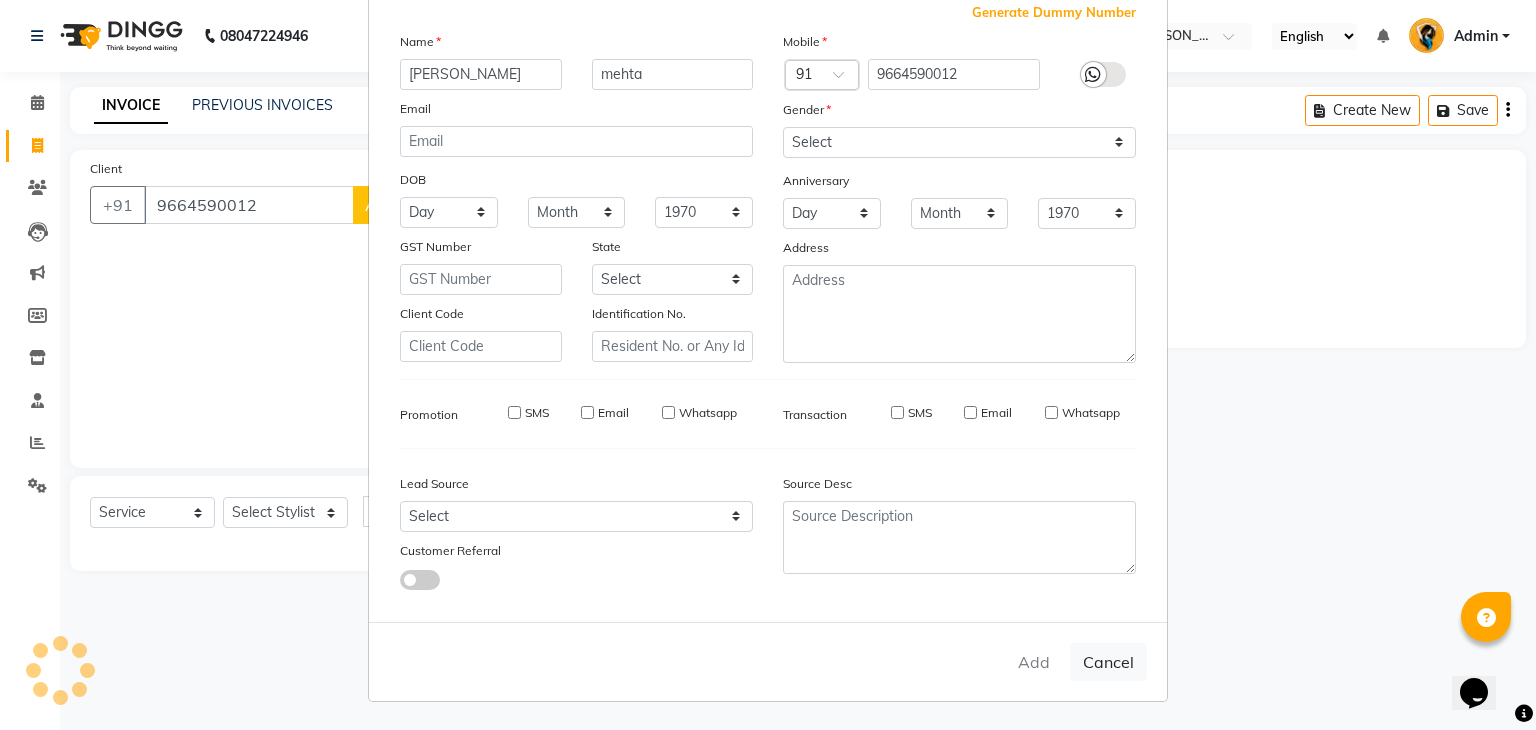 type 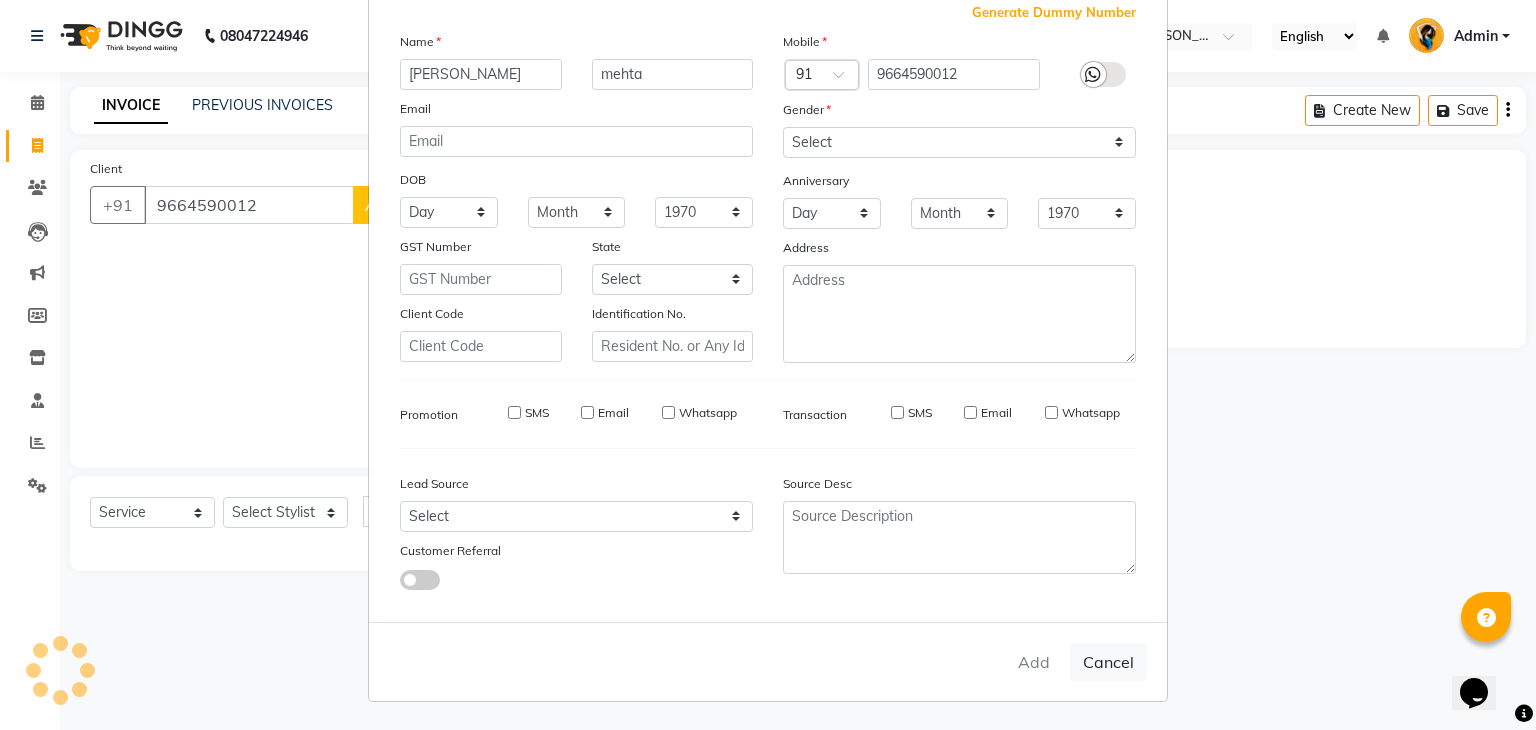 type 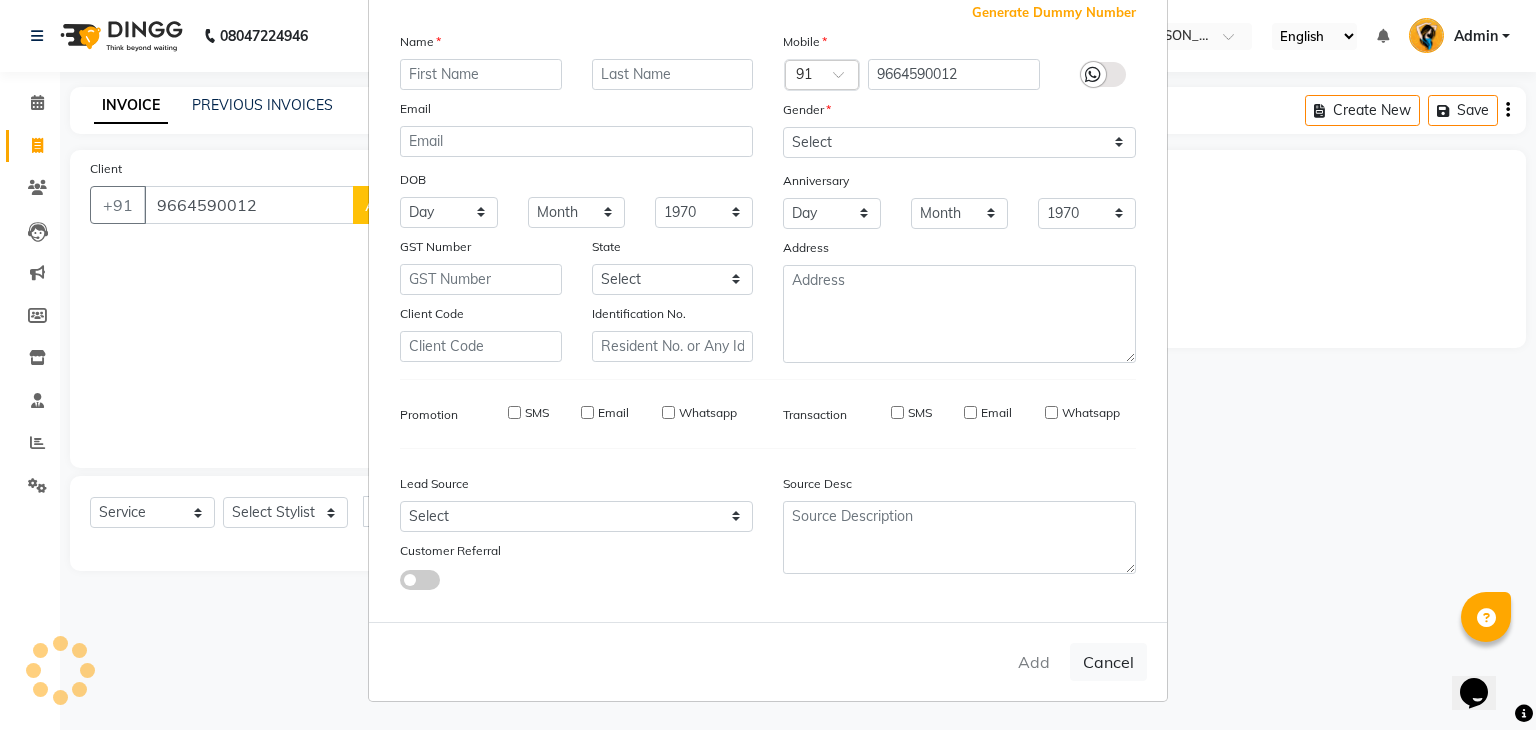 select 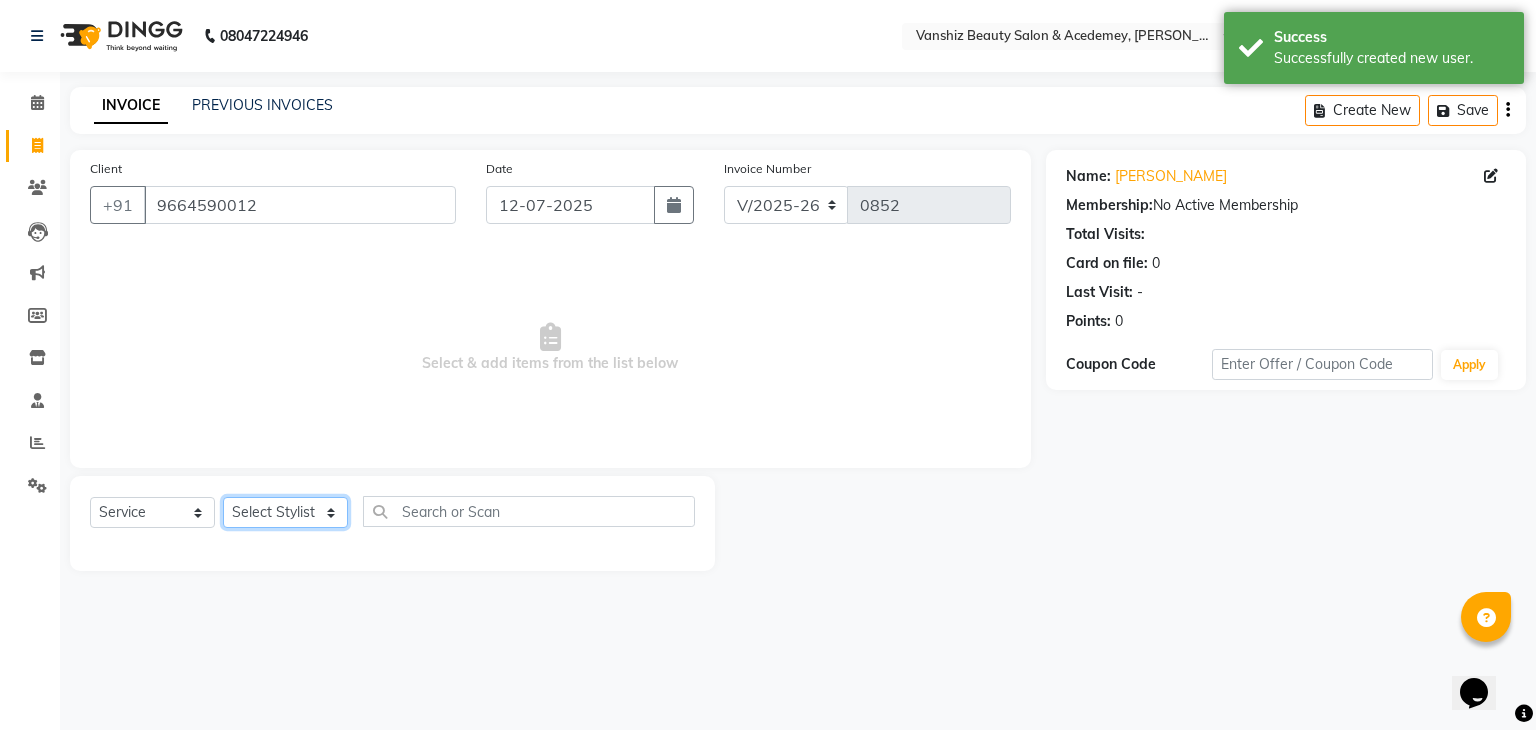 click on "Select Stylist [PERSON_NAME] [PERSON_NAME] kajal khushi [PERSON_NAME] [PERSON_NAME] [PERSON_NAME] [PERSON_NAME] [PERSON_NAME]  Stuati" 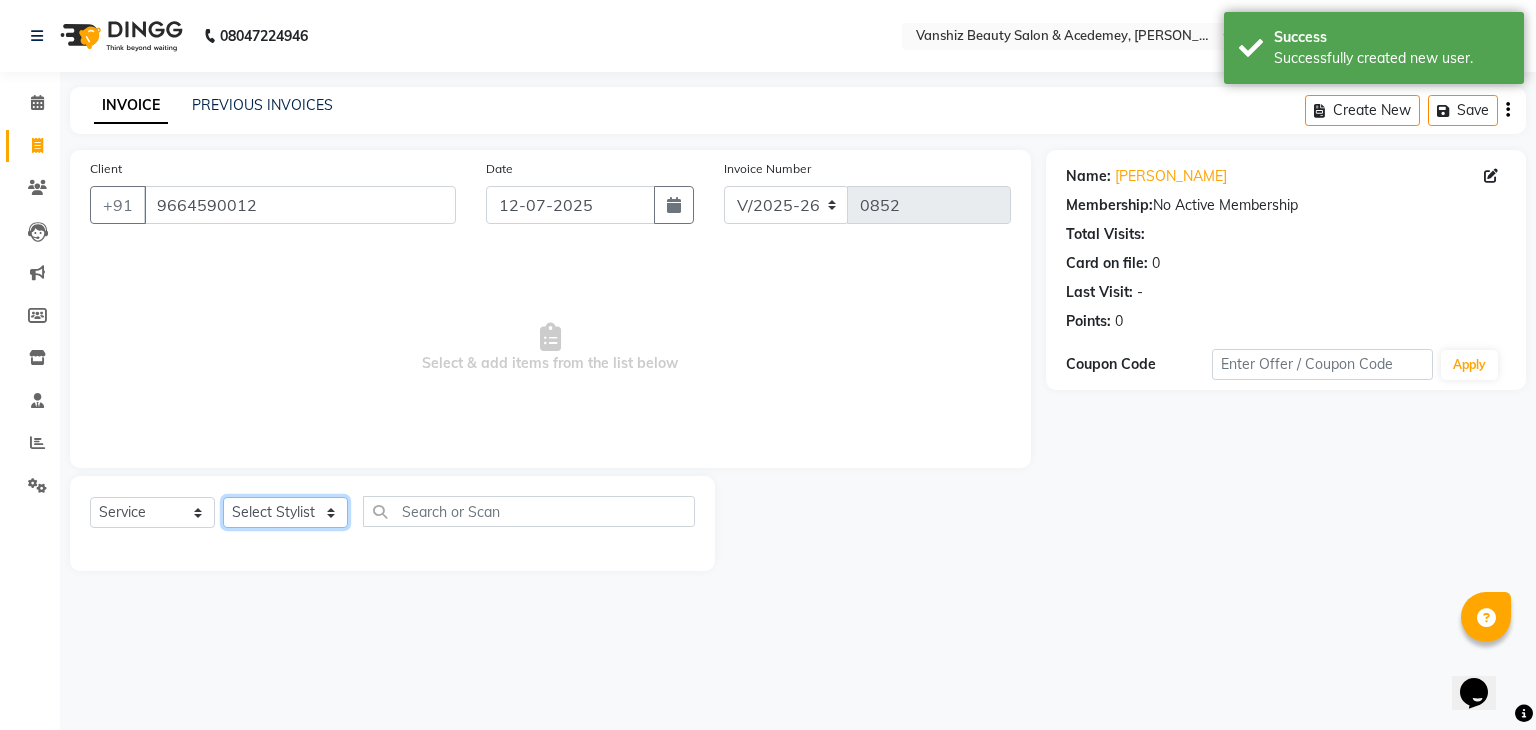 select on "70297" 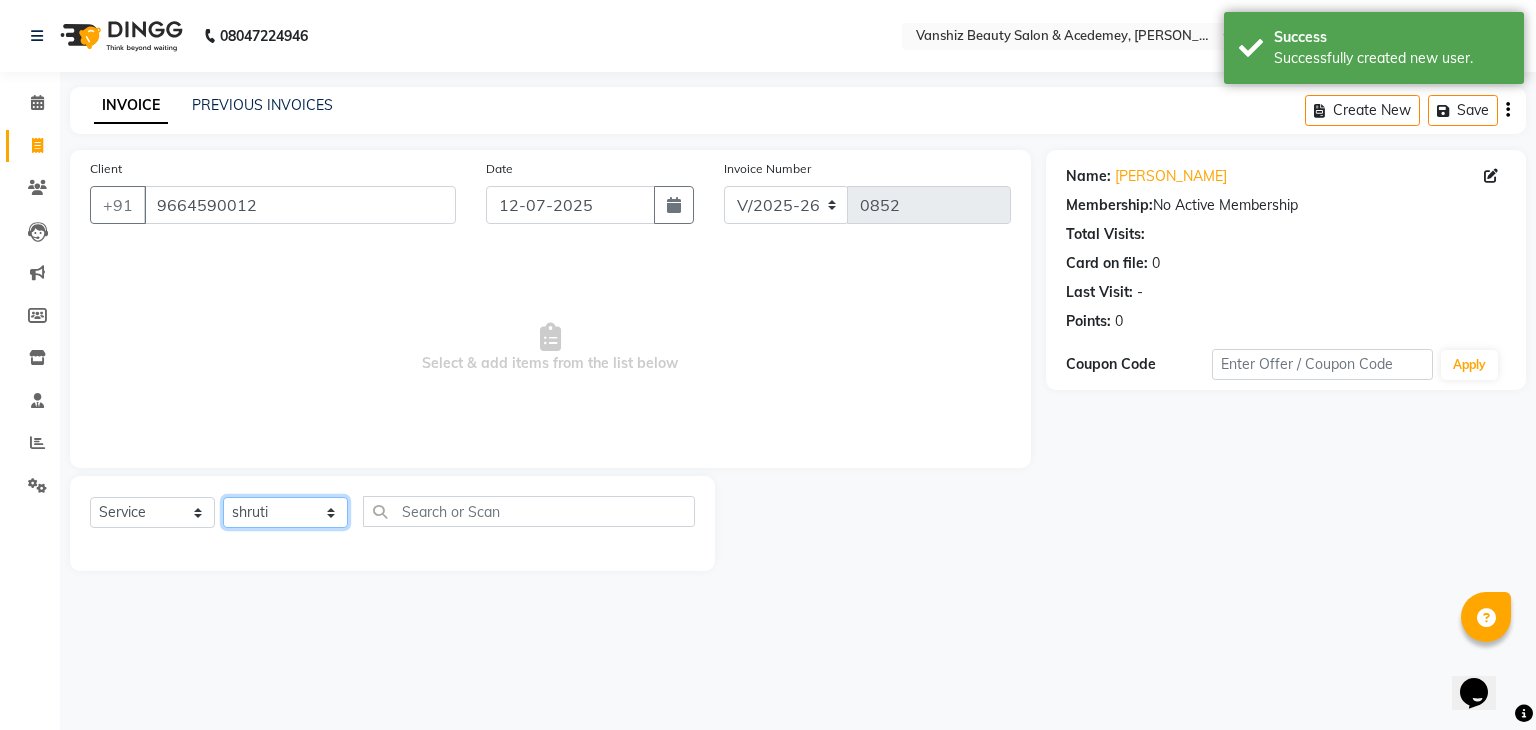 click on "Select Stylist [PERSON_NAME] [PERSON_NAME] kajal khushi [PERSON_NAME] [PERSON_NAME] [PERSON_NAME] [PERSON_NAME] [PERSON_NAME]  Stuati" 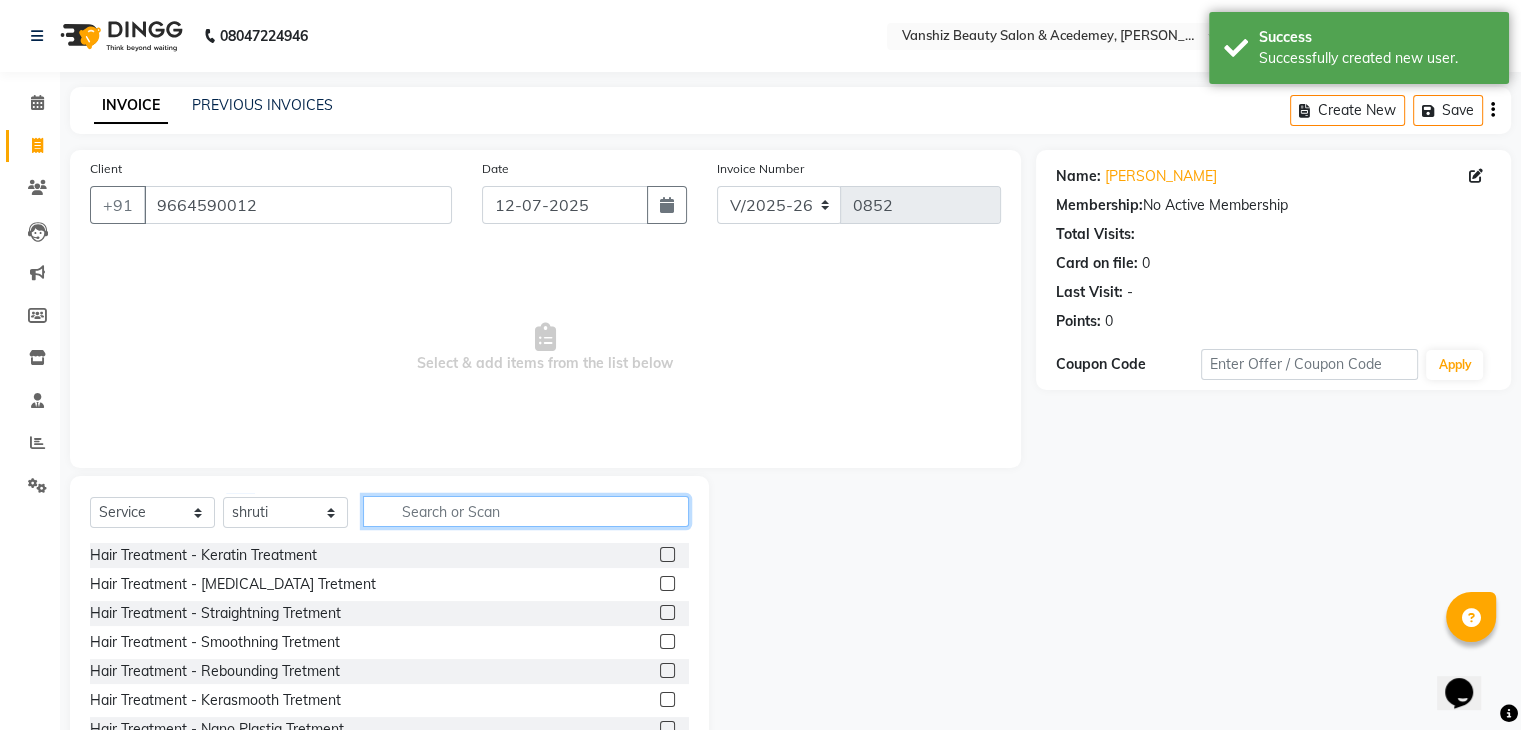 click 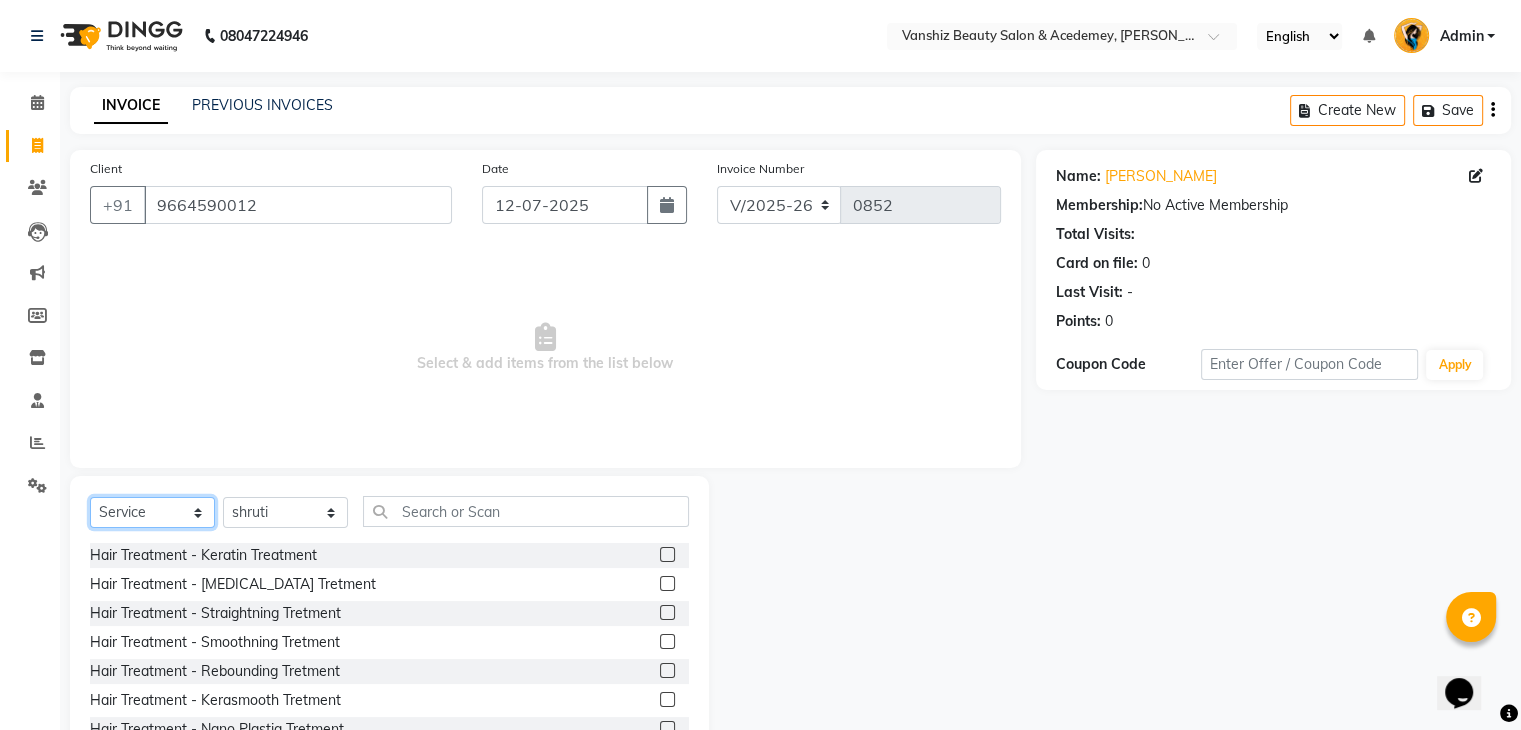 click on "Select  Service  Product  Membership  Package Voucher Prepaid Gift Card" 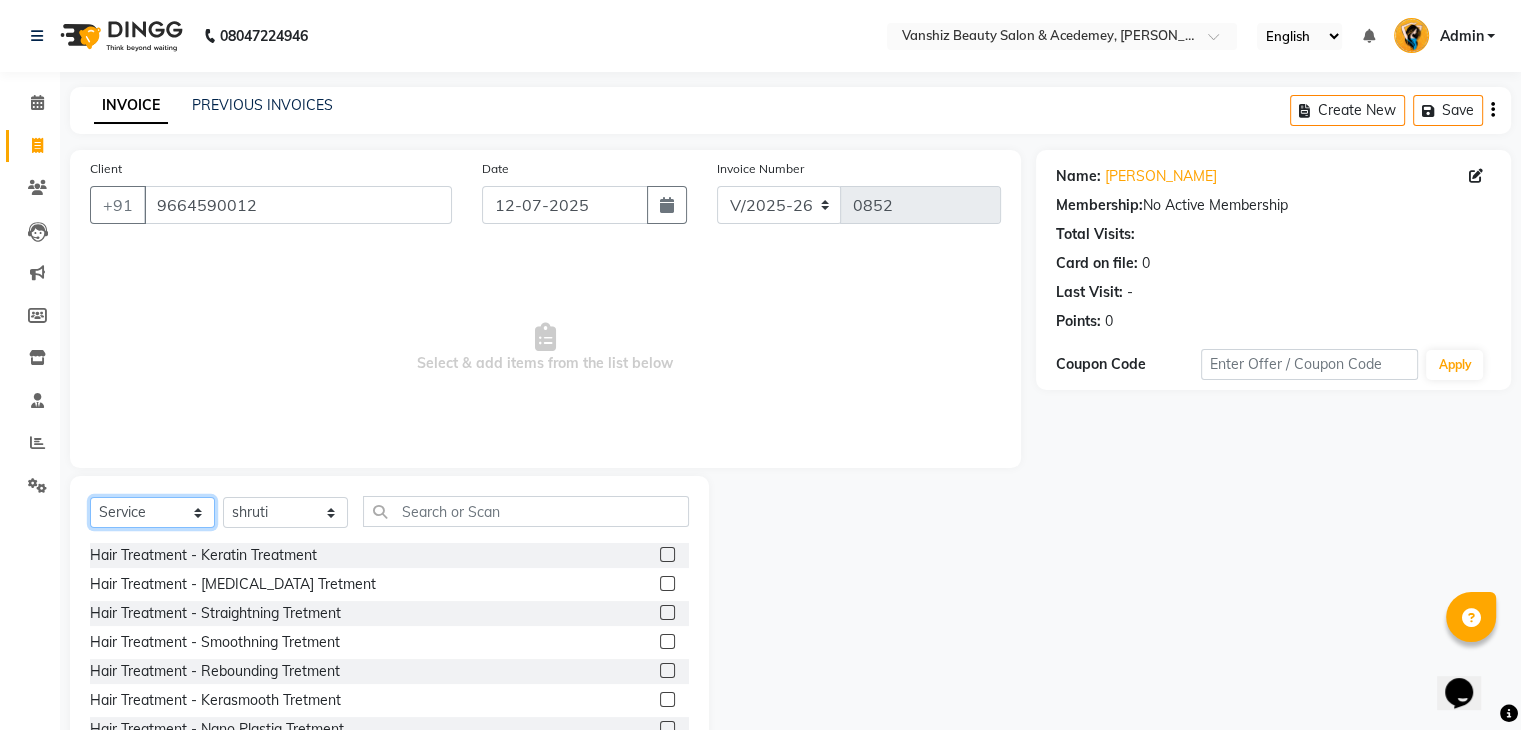 select on "product" 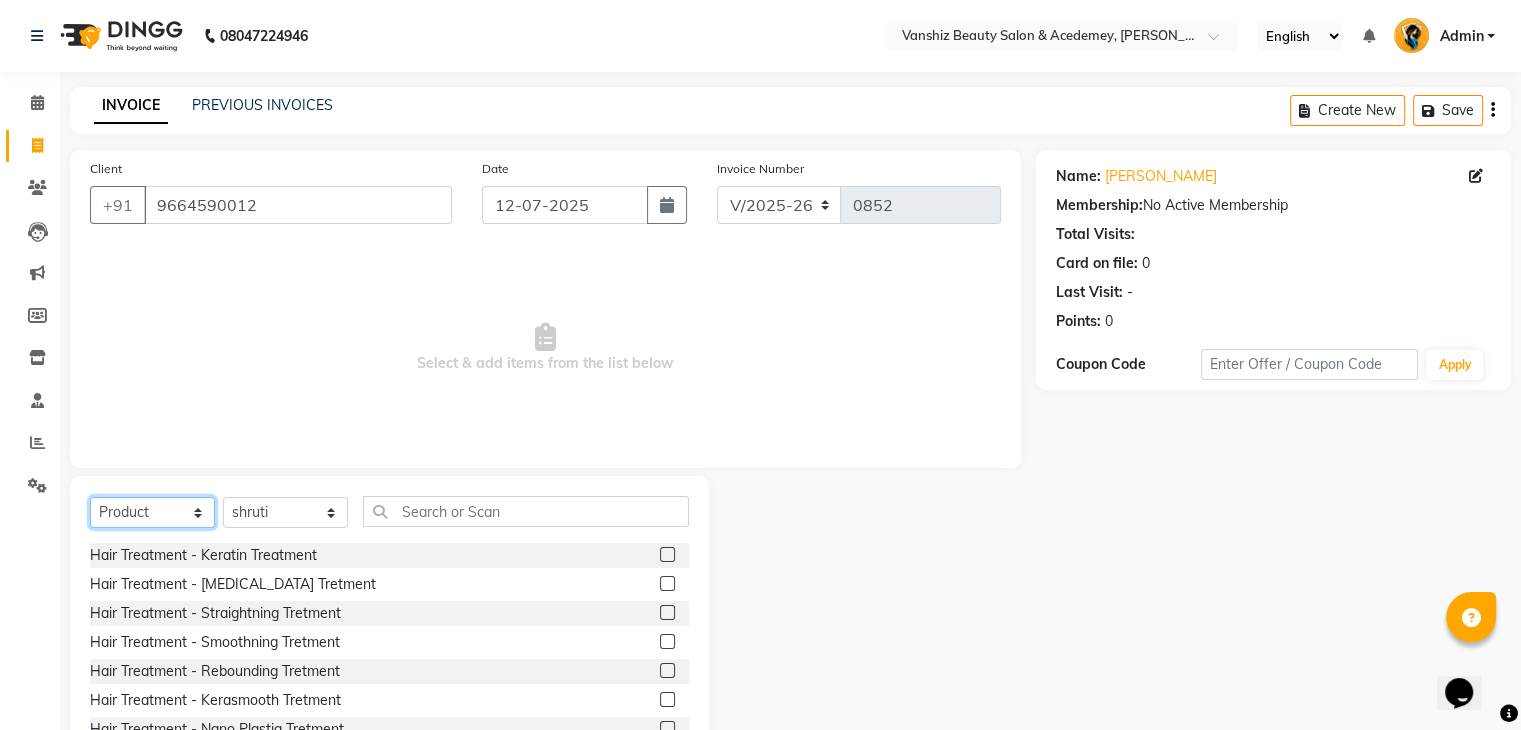 click on "Select  Service  Product  Membership  Package Voucher Prepaid Gift Card" 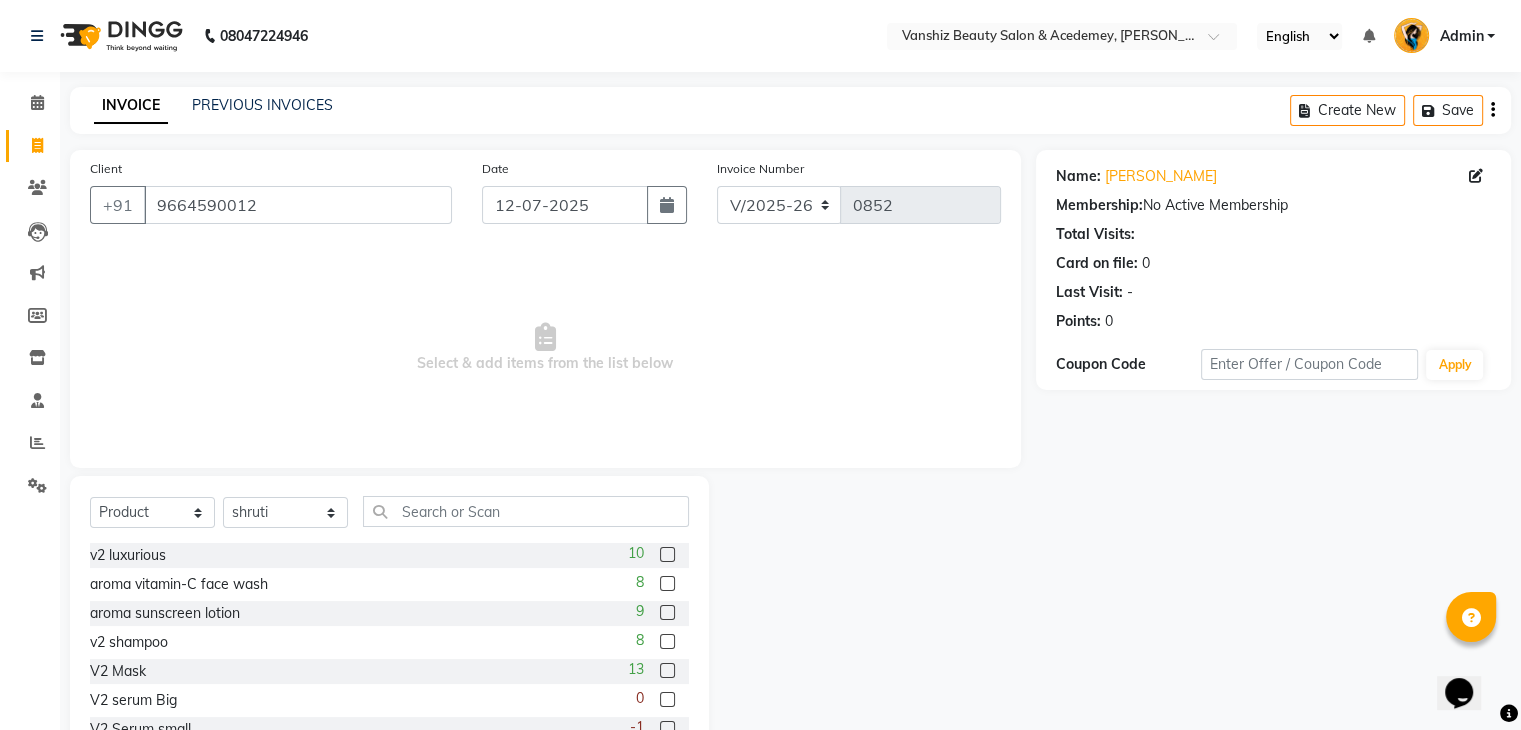 click 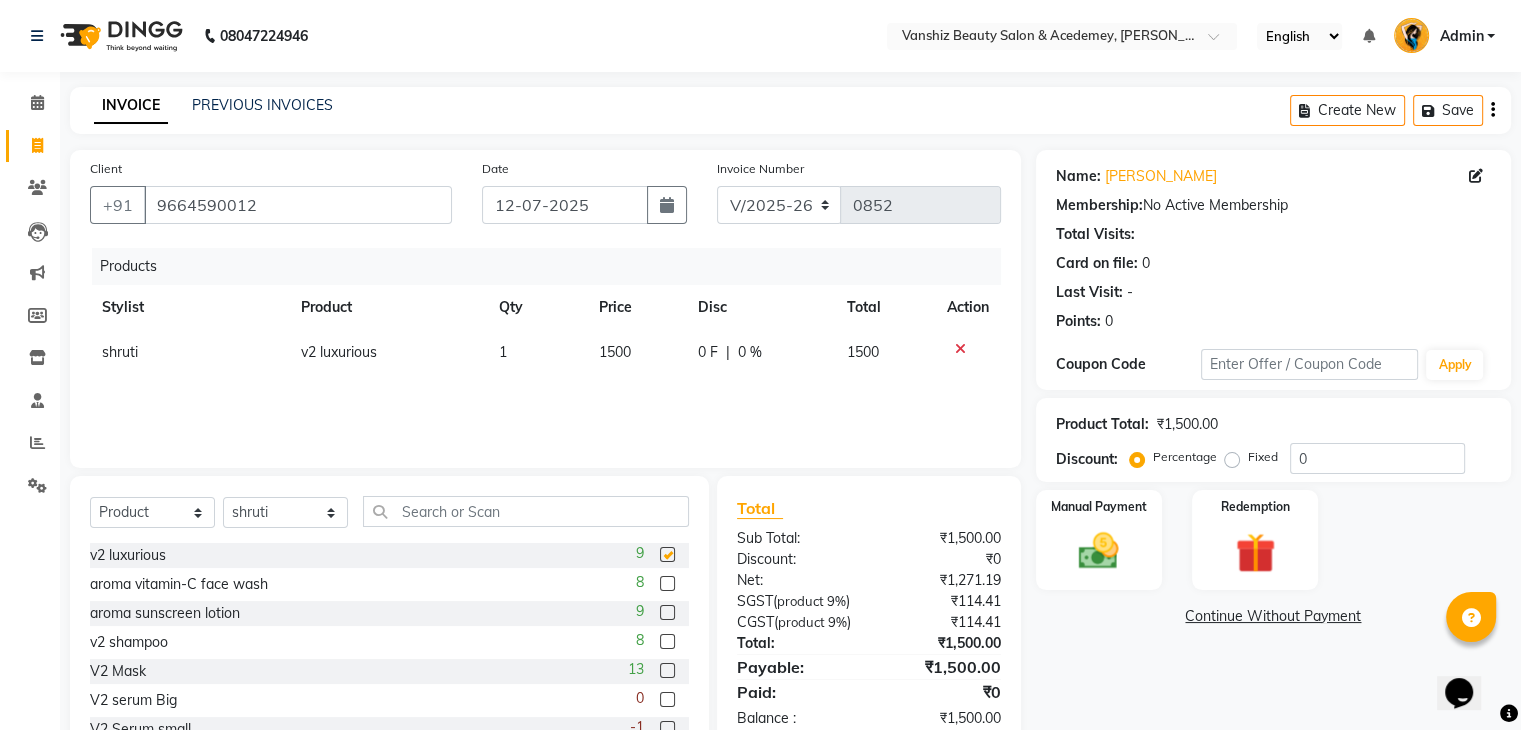 checkbox on "false" 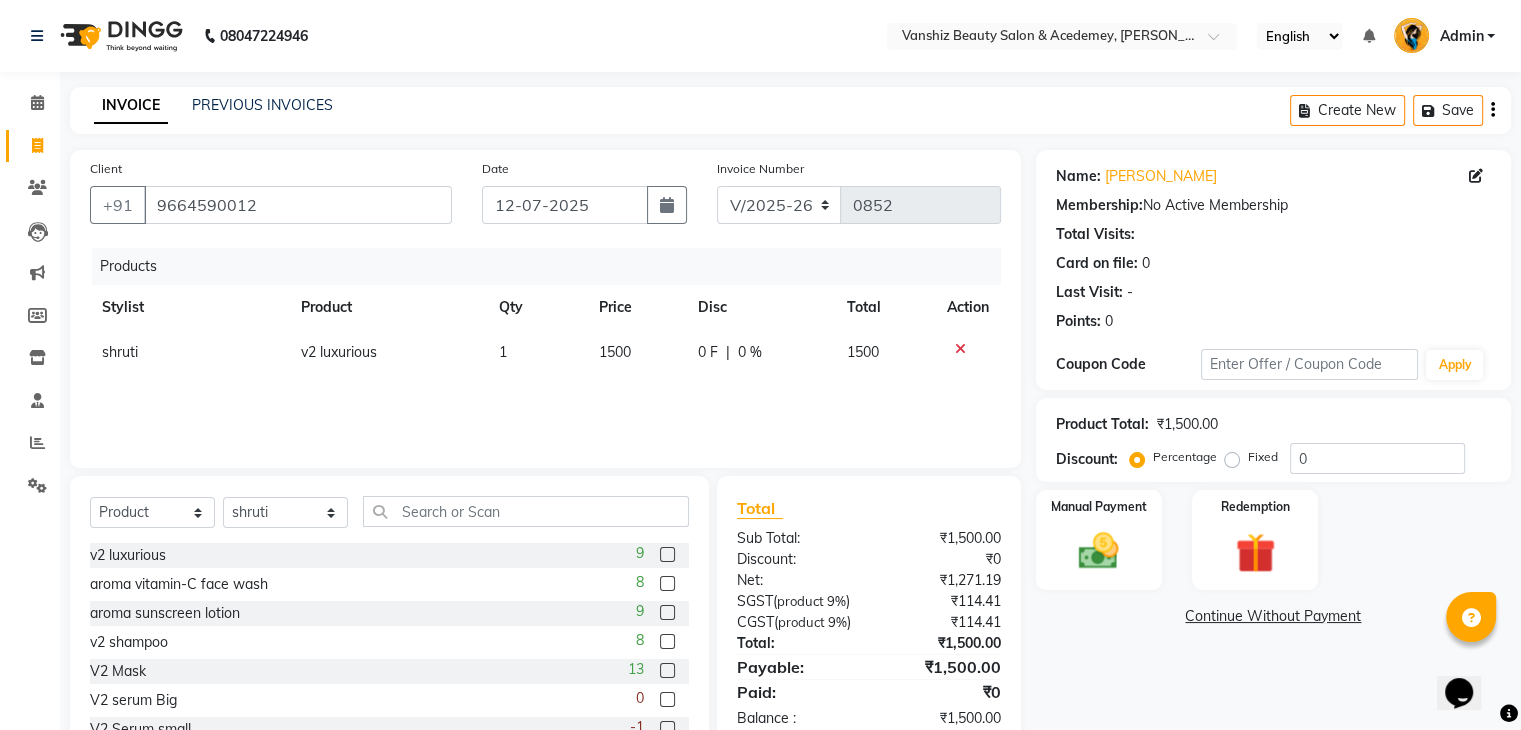 click on "Continue Without Payment" 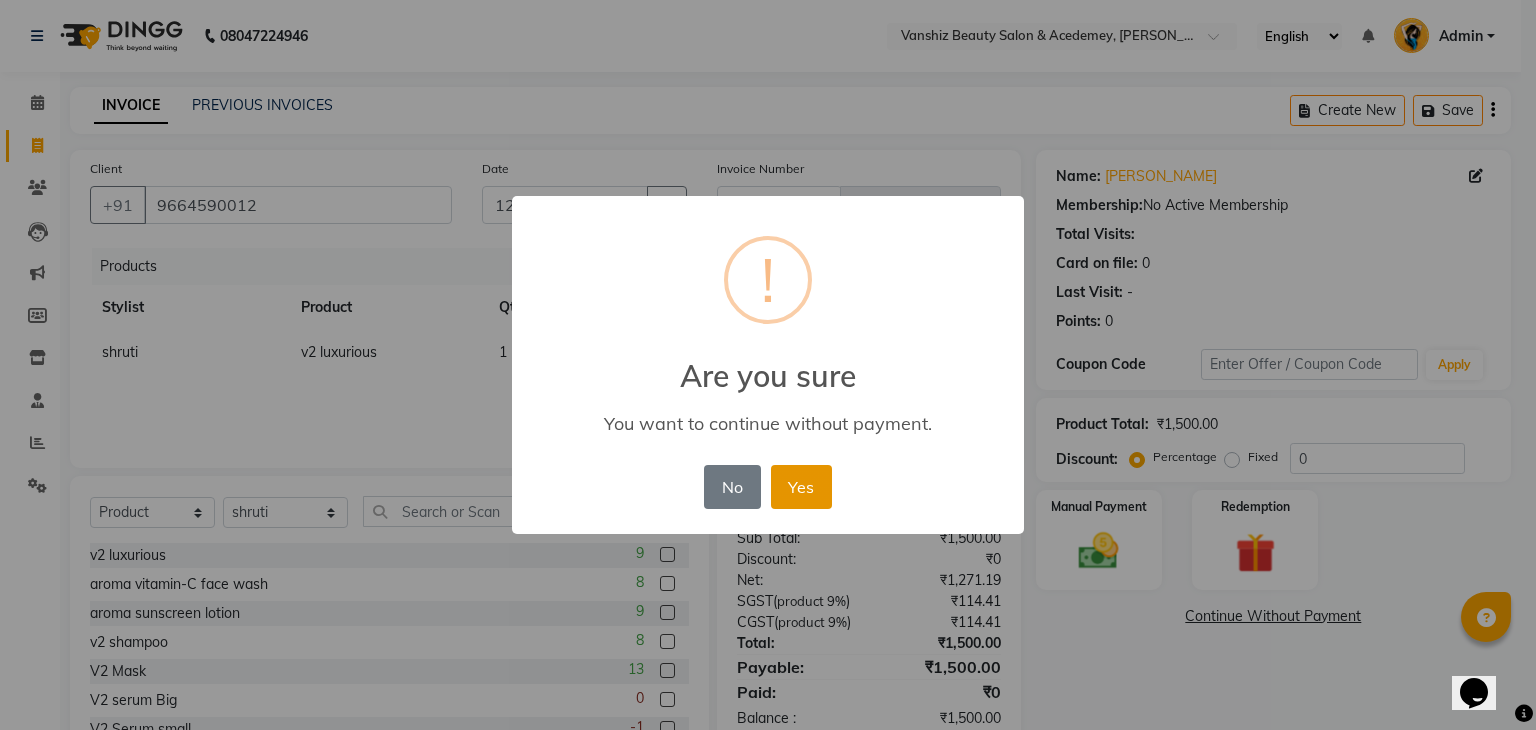 click on "Yes" at bounding box center (801, 487) 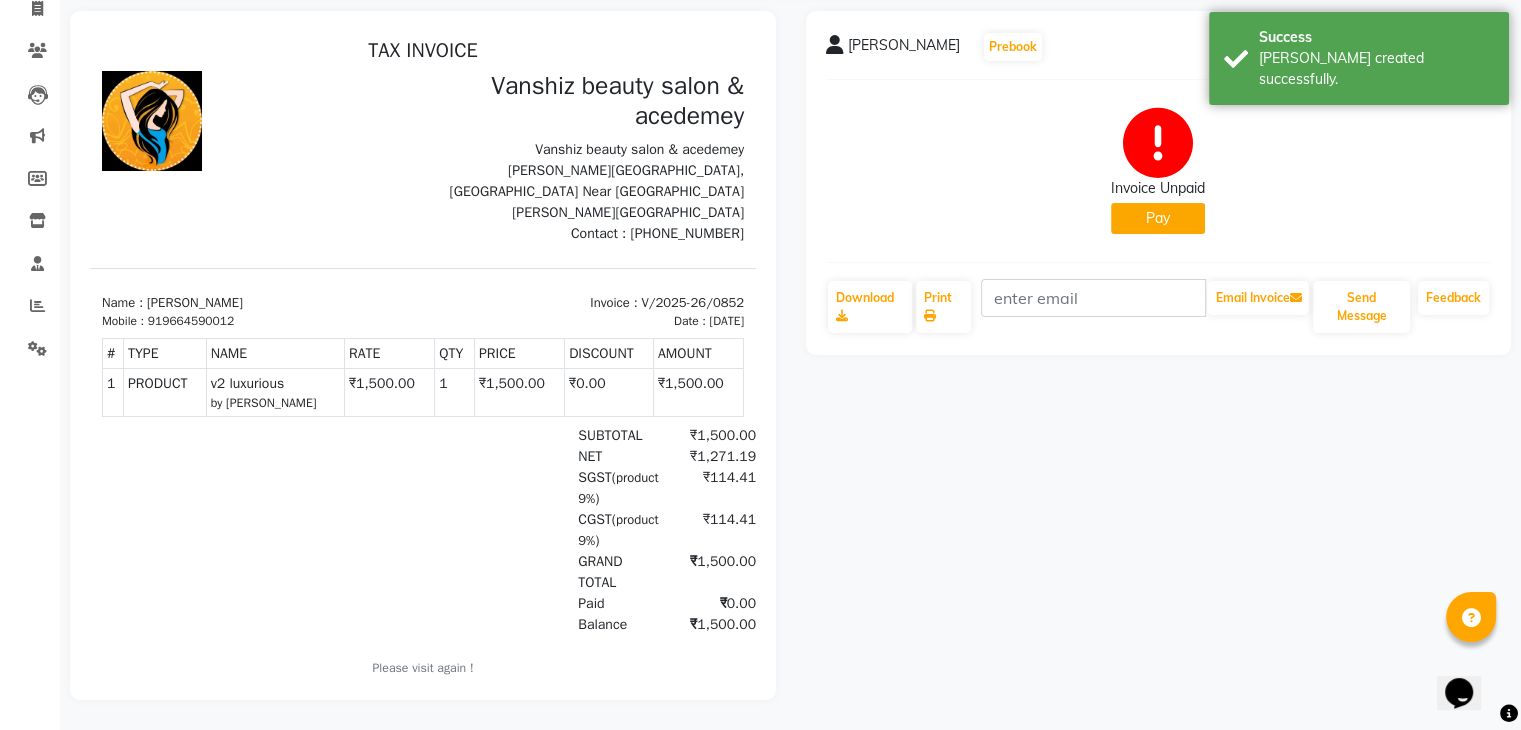 scroll, scrollTop: 0, scrollLeft: 0, axis: both 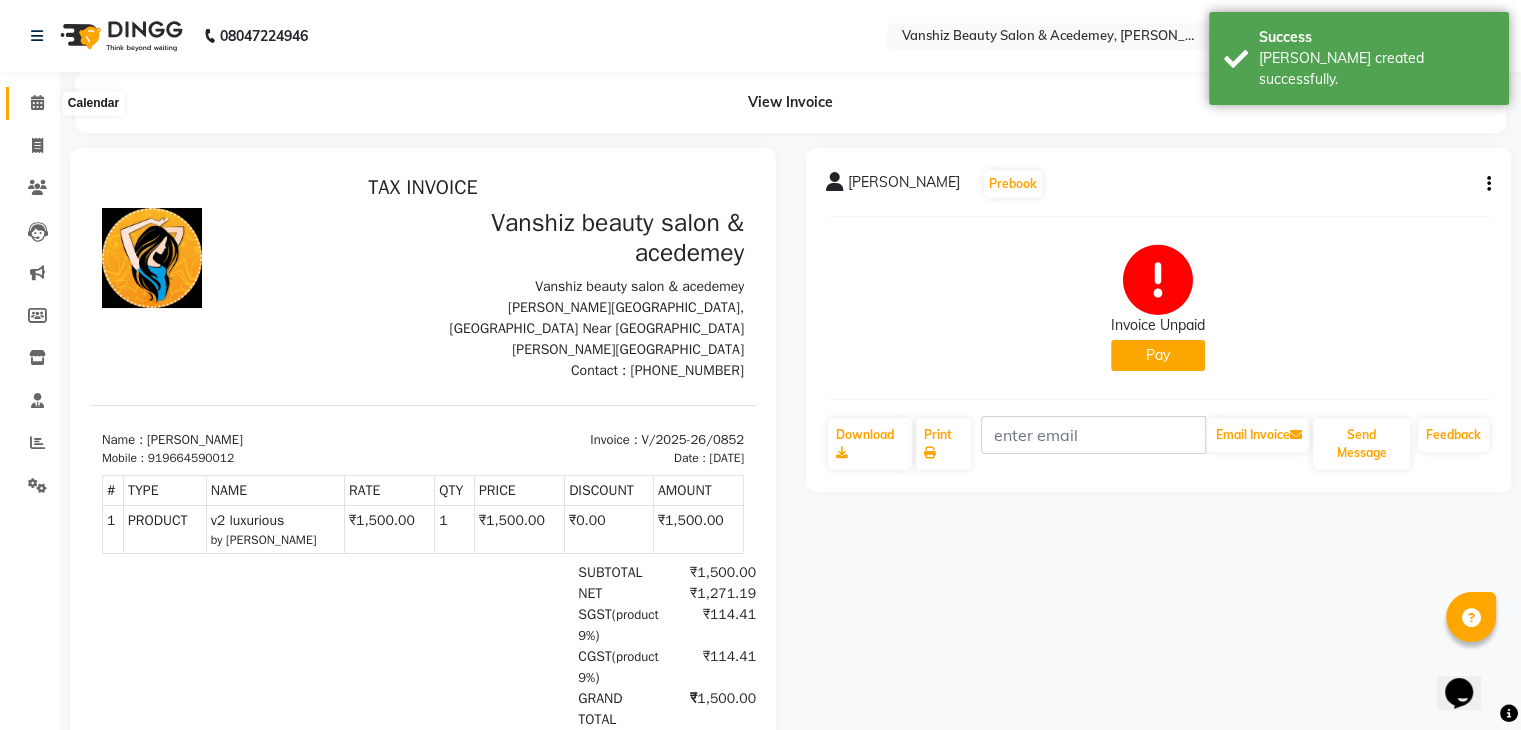 click 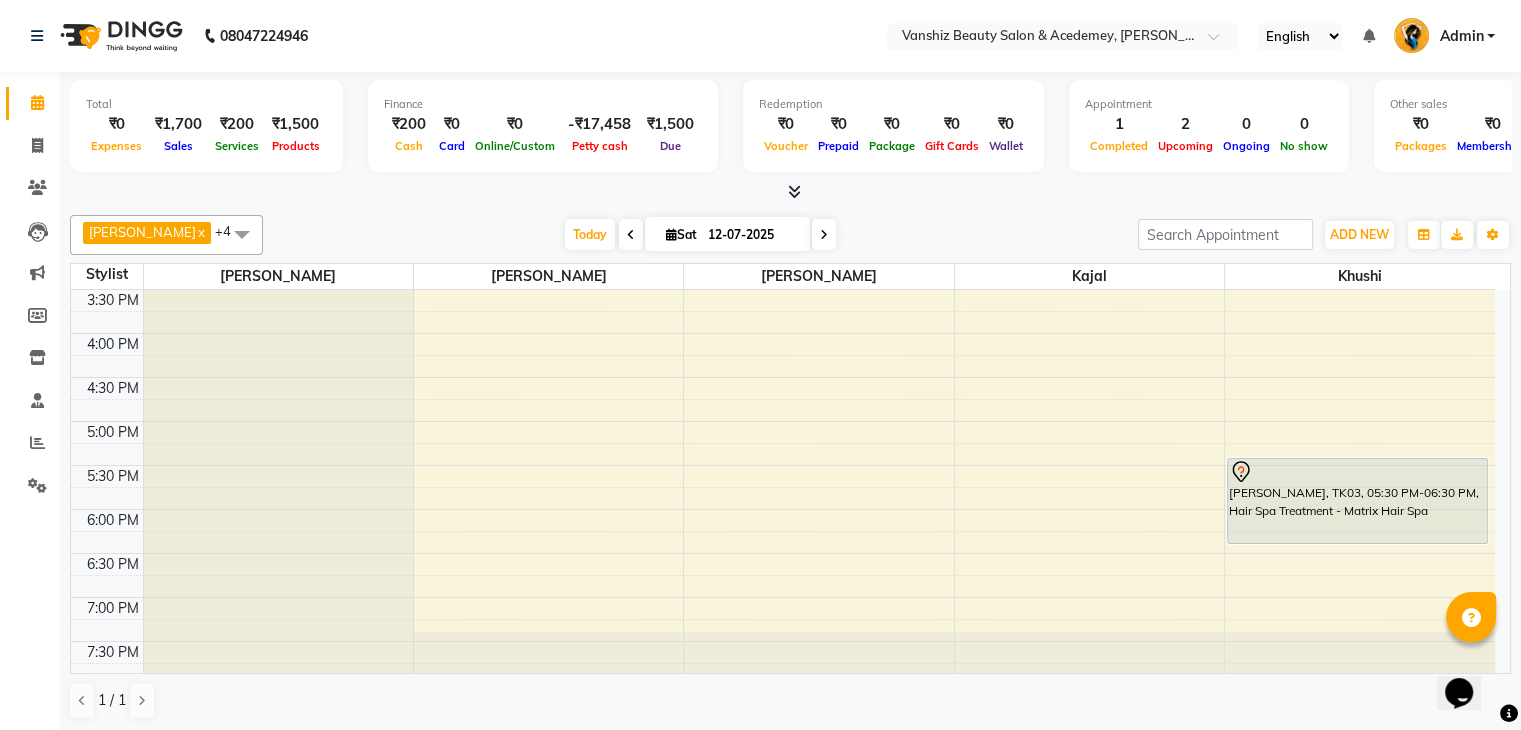 scroll, scrollTop: 666, scrollLeft: 0, axis: vertical 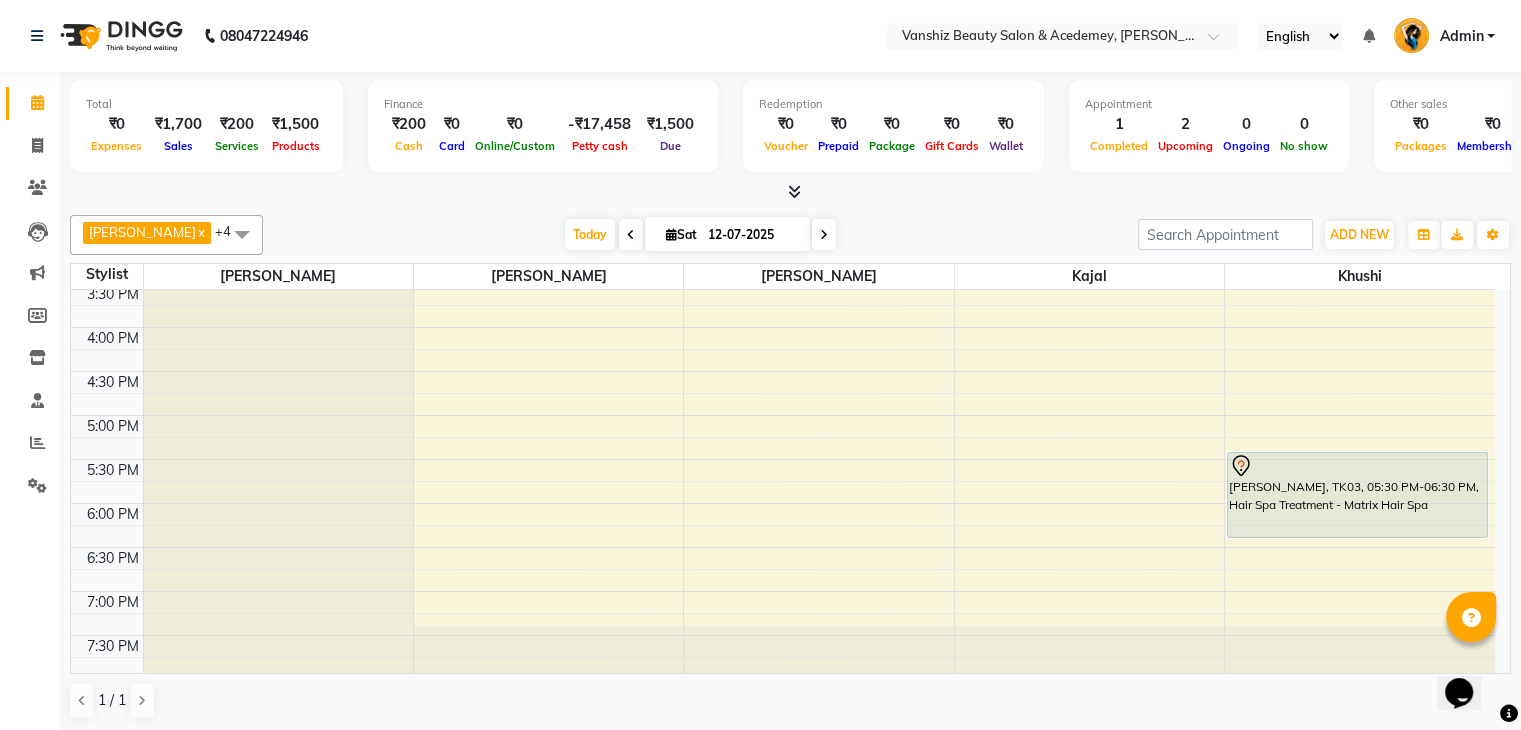 click on "Sat" at bounding box center [681, 234] 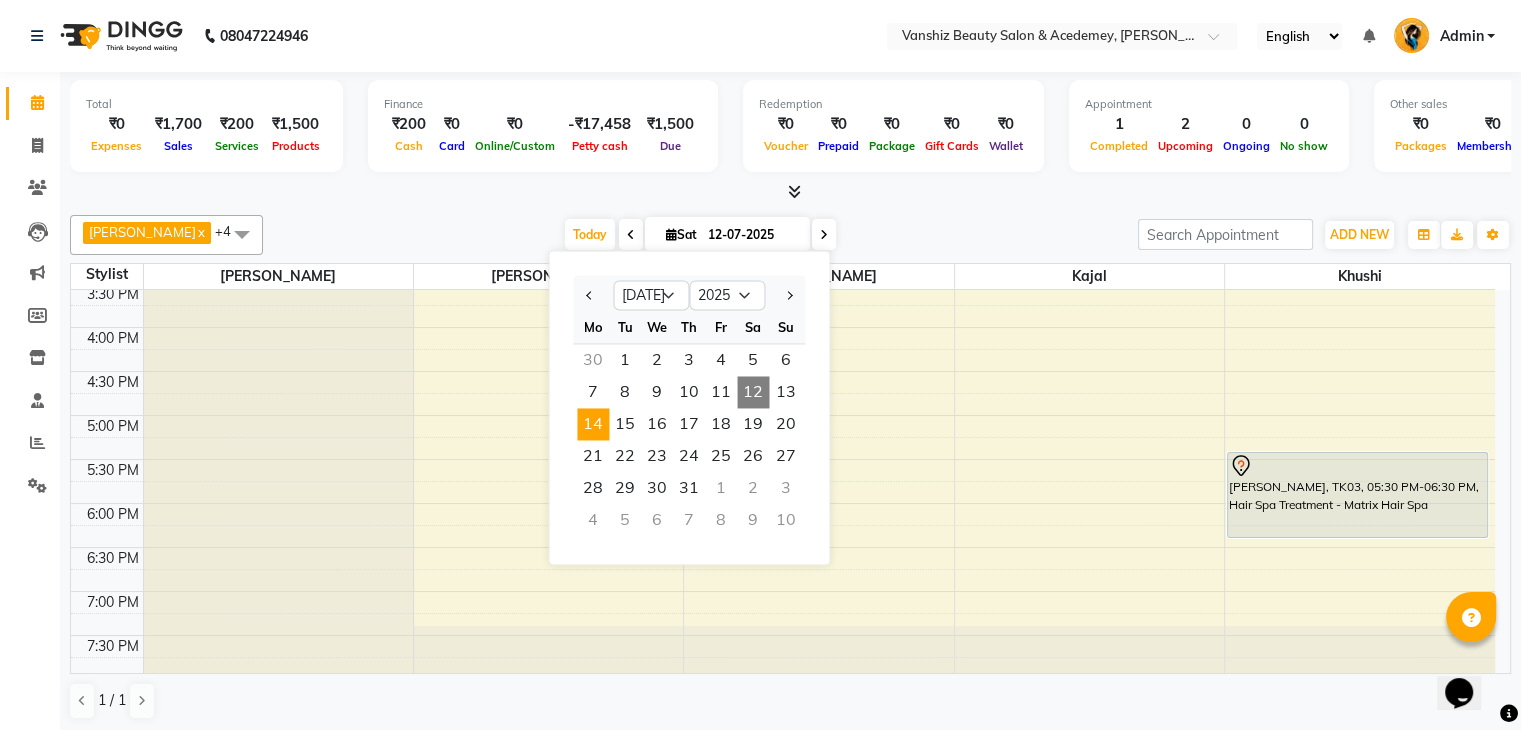 click on "14" at bounding box center (593, 424) 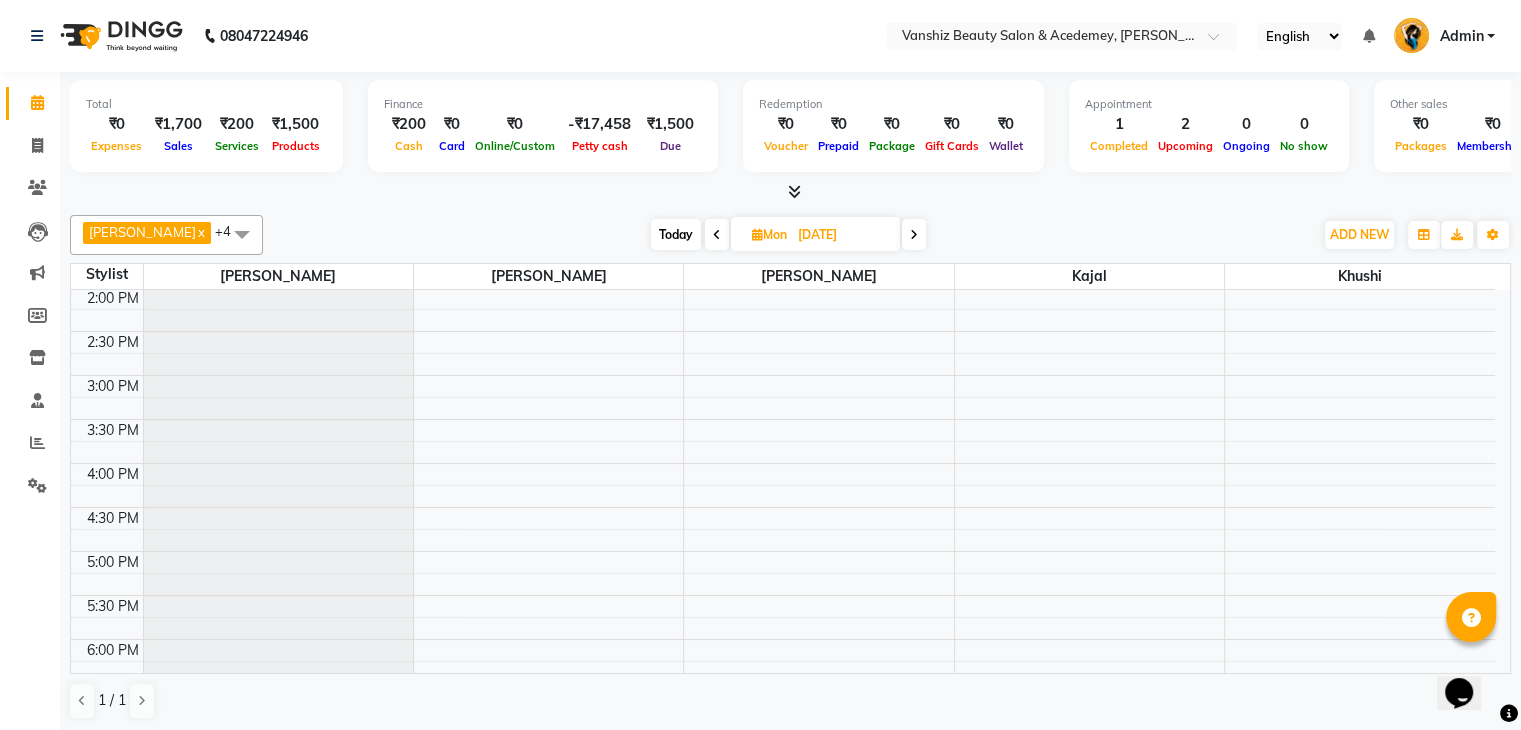 scroll, scrollTop: 528, scrollLeft: 0, axis: vertical 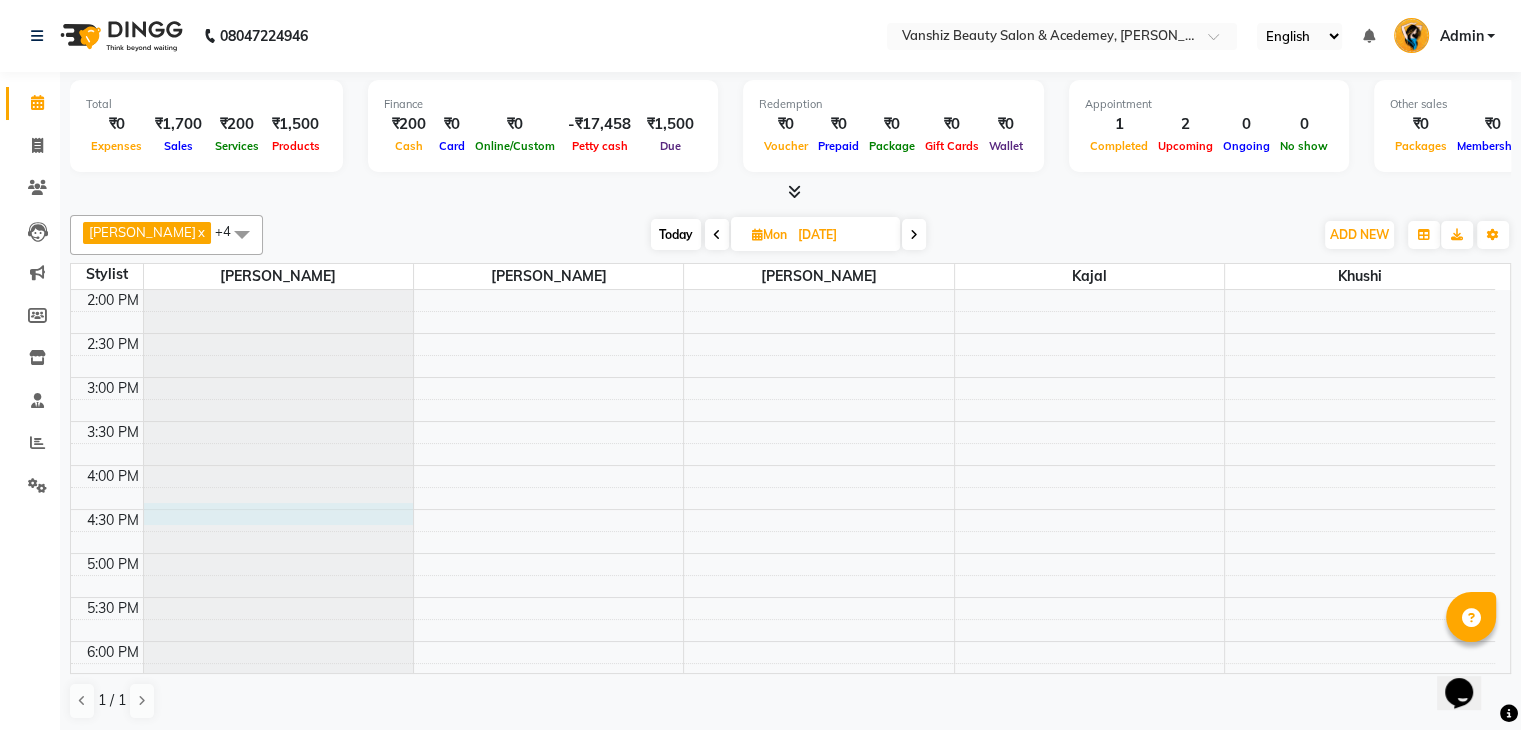 click at bounding box center (278, -238) 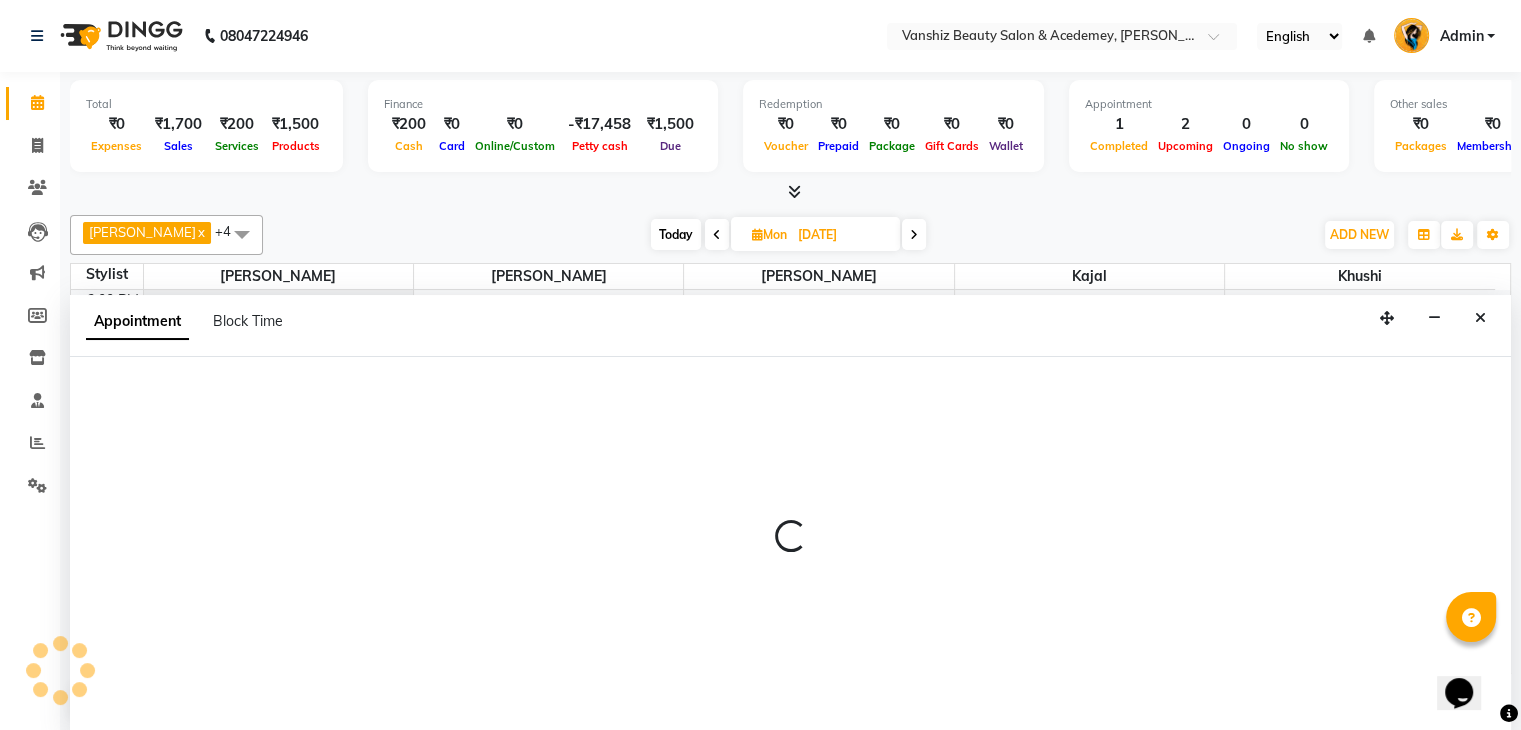 scroll, scrollTop: 1, scrollLeft: 0, axis: vertical 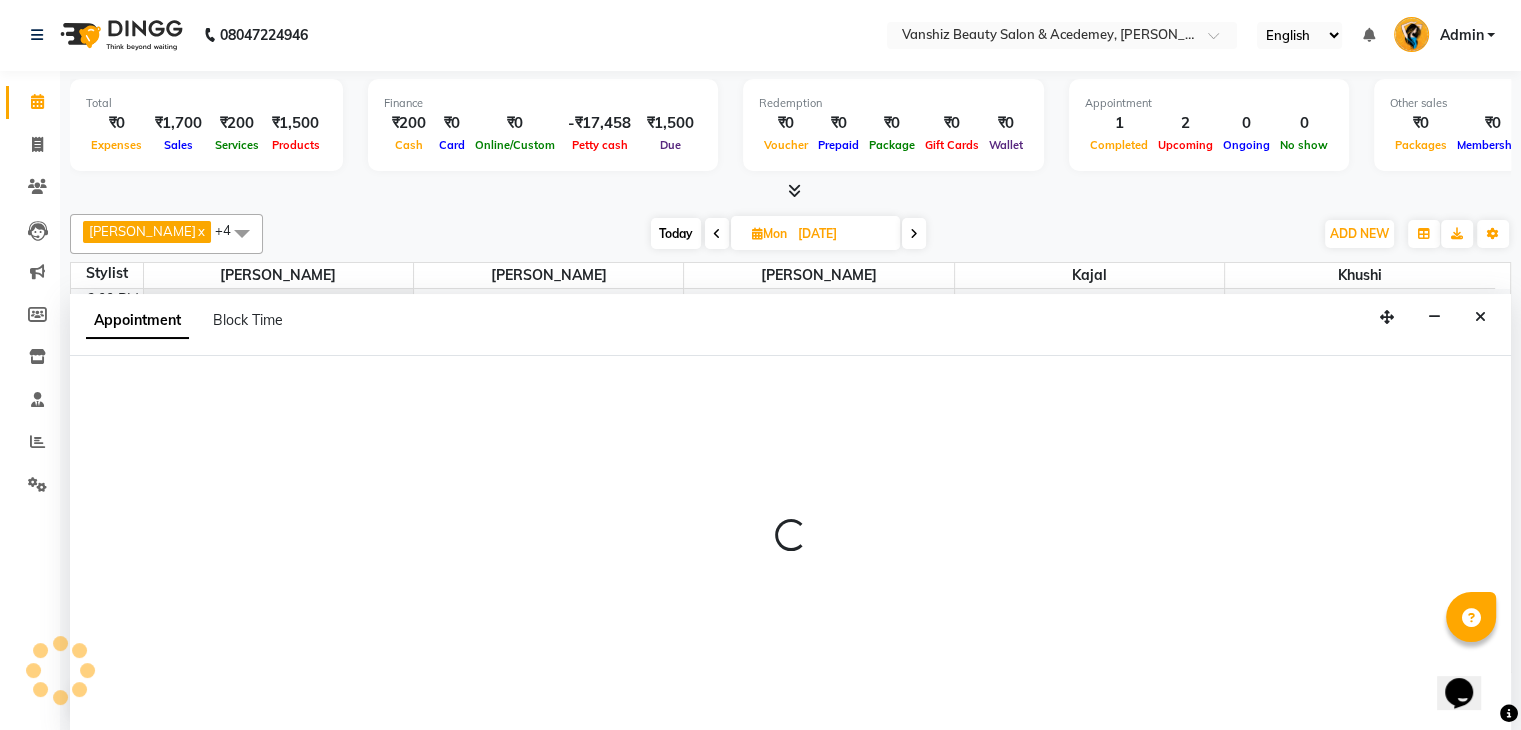 select on "38128" 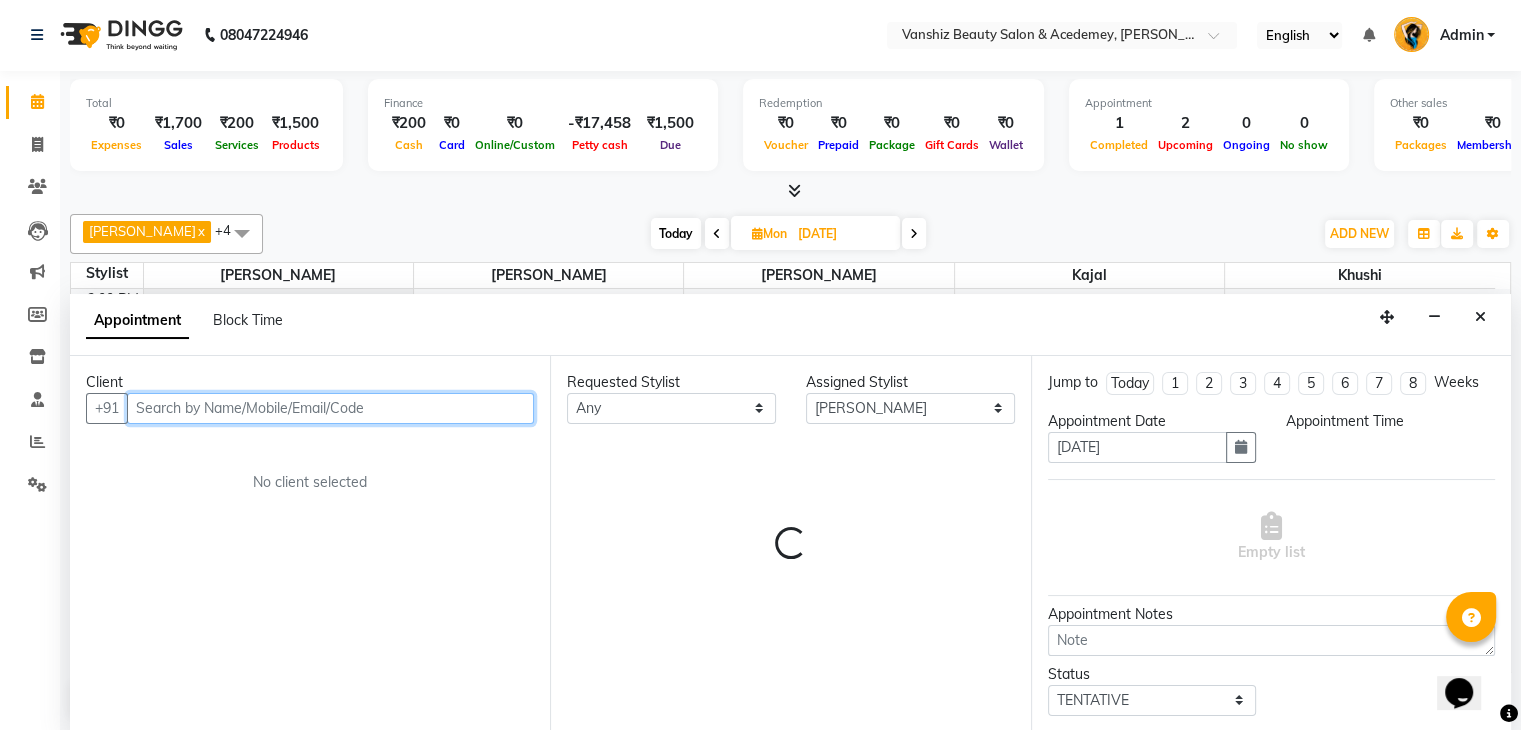 select on "990" 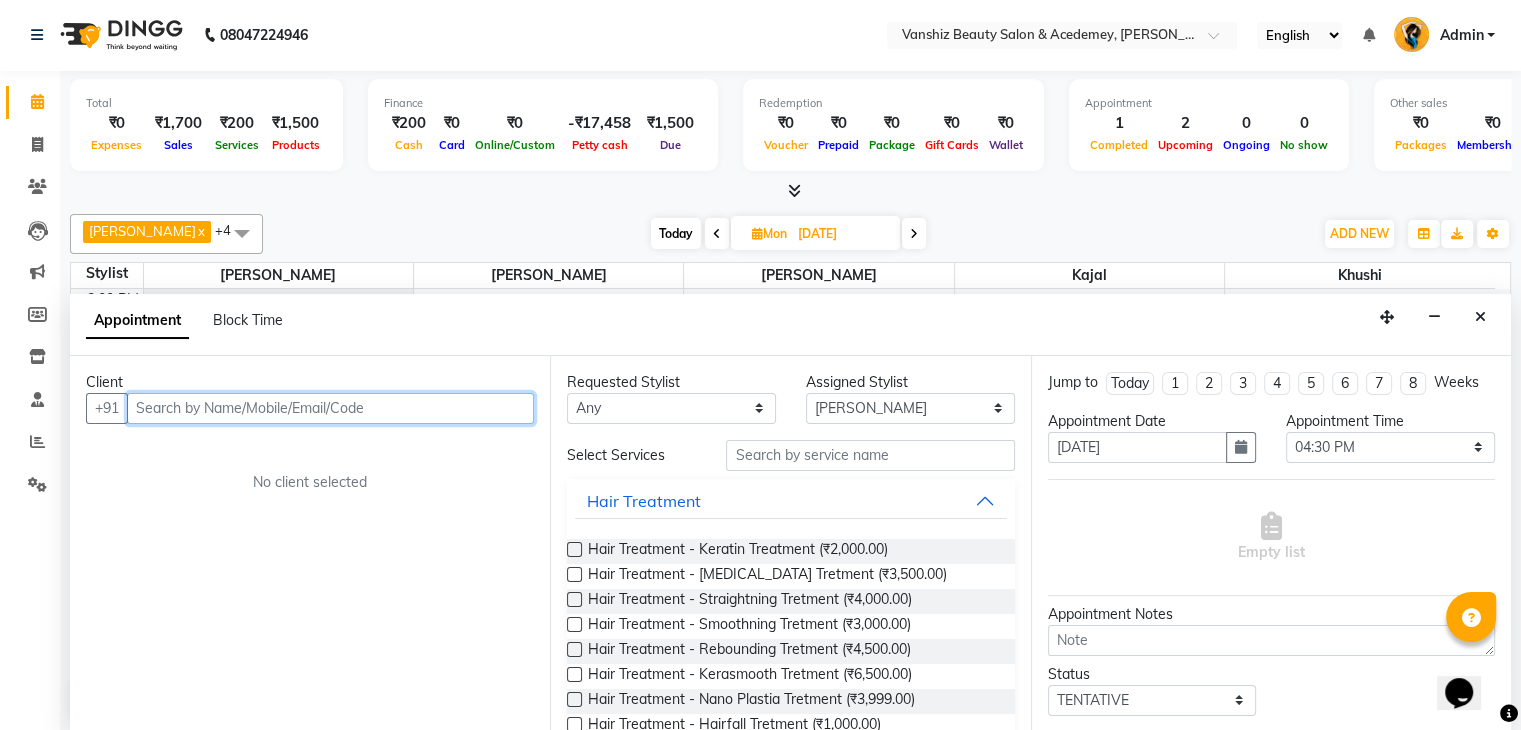 click at bounding box center [330, 408] 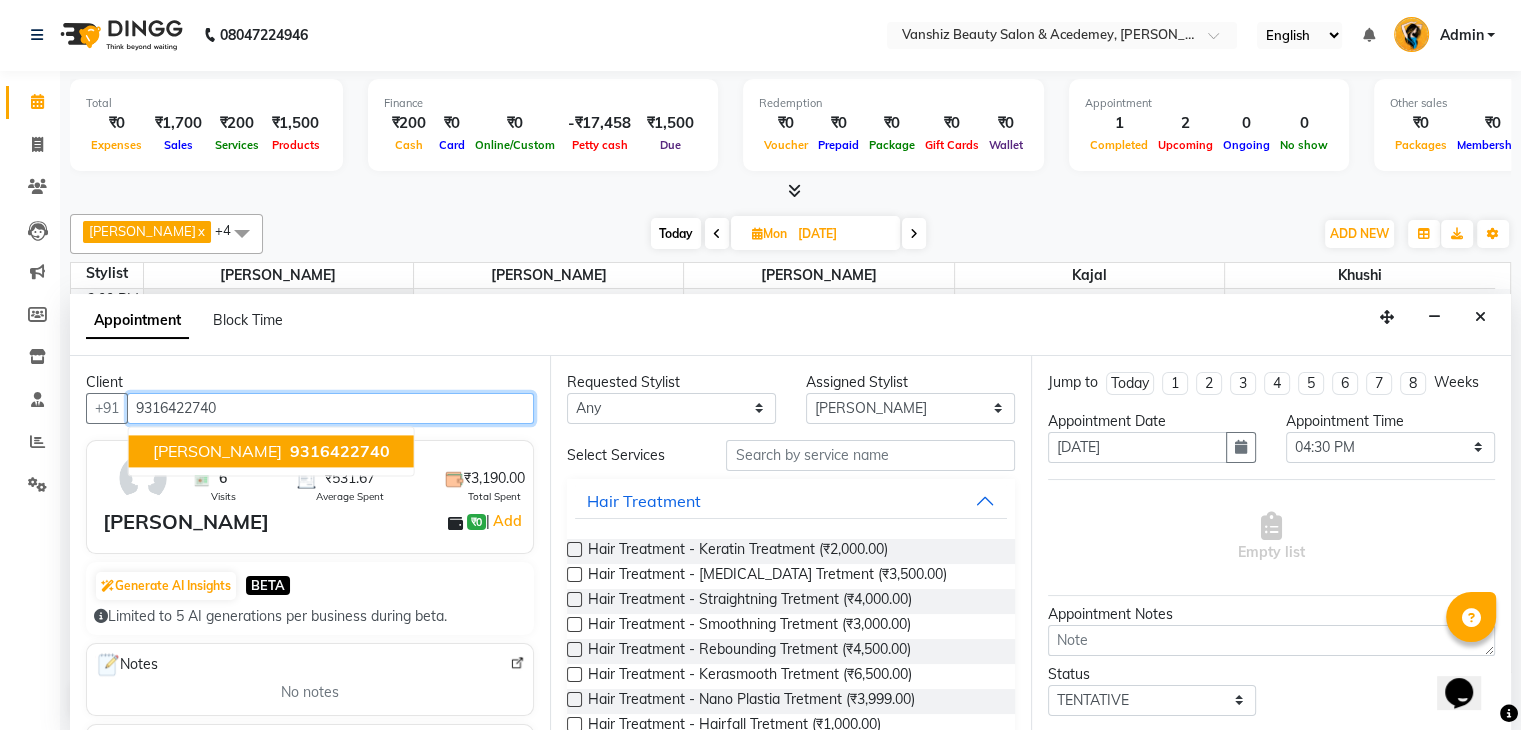 click on "9316422740" at bounding box center (340, 451) 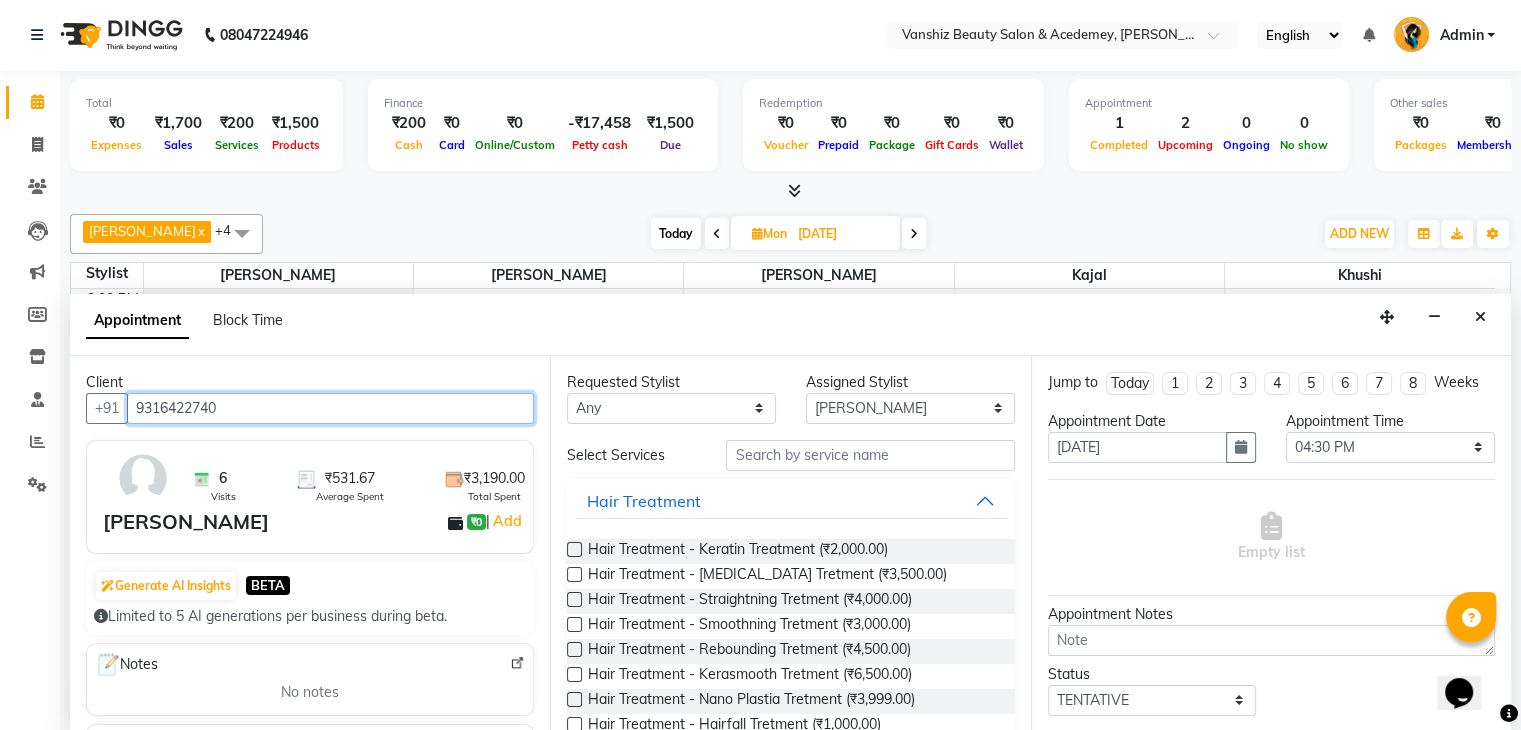 type on "9316422740" 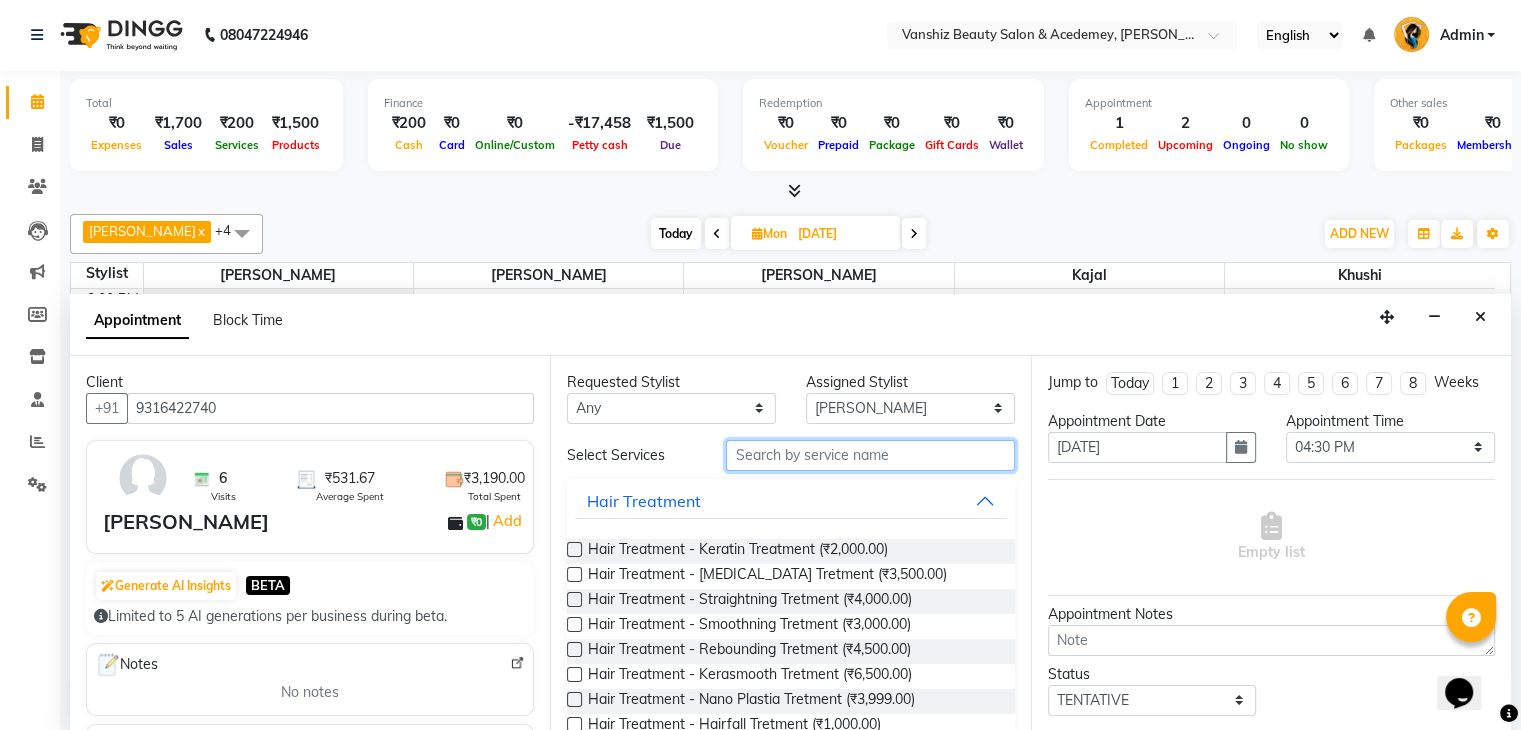 click at bounding box center [870, 455] 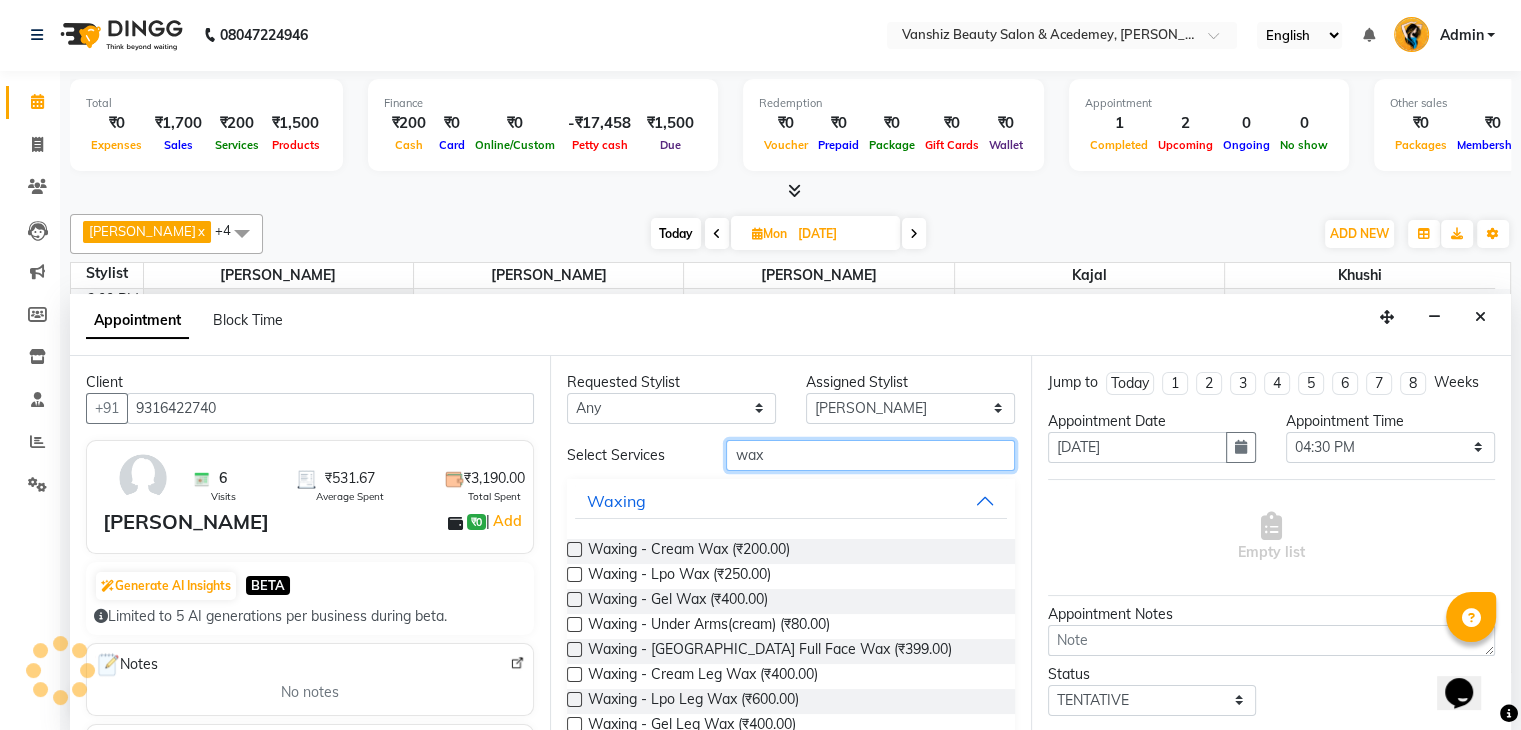 type on "wax" 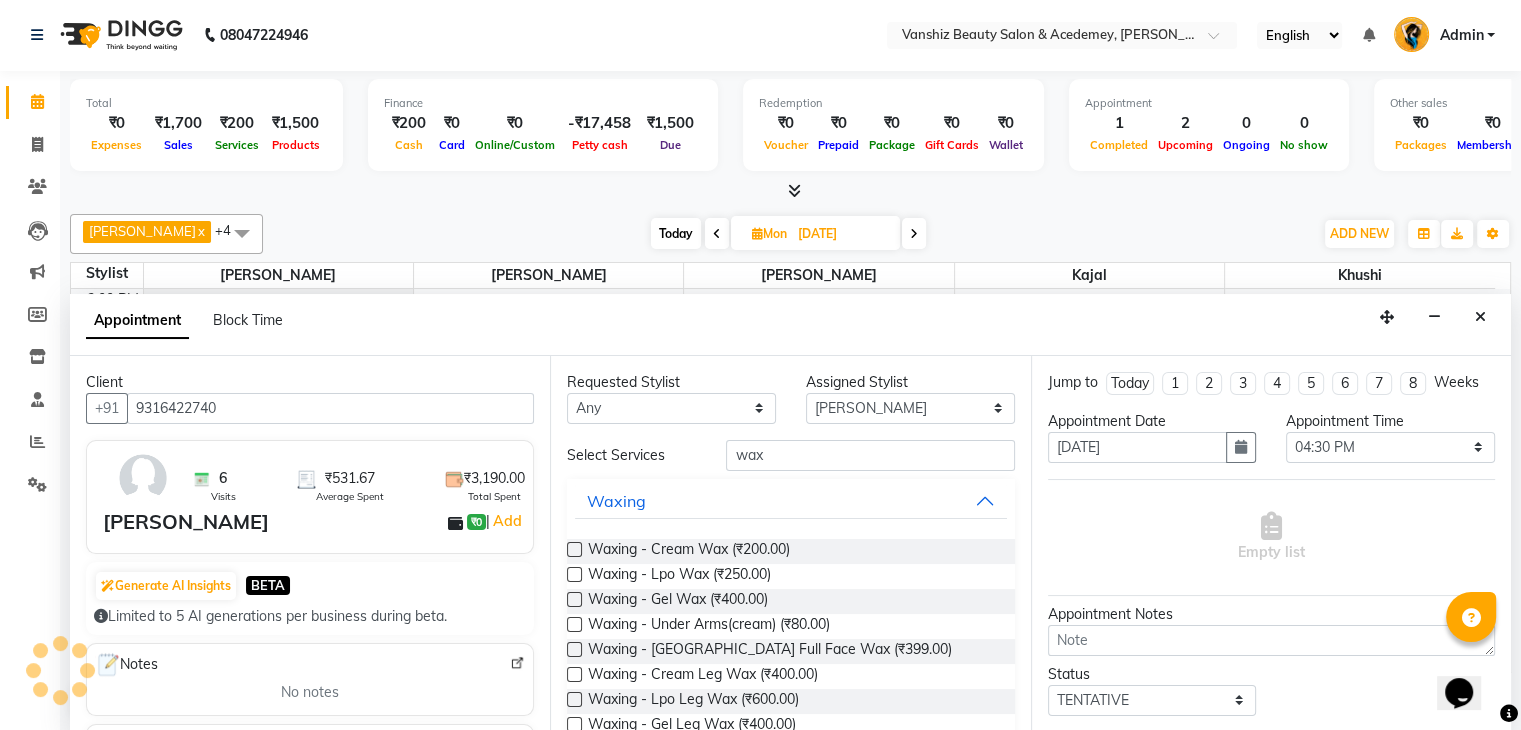 click at bounding box center [574, 574] 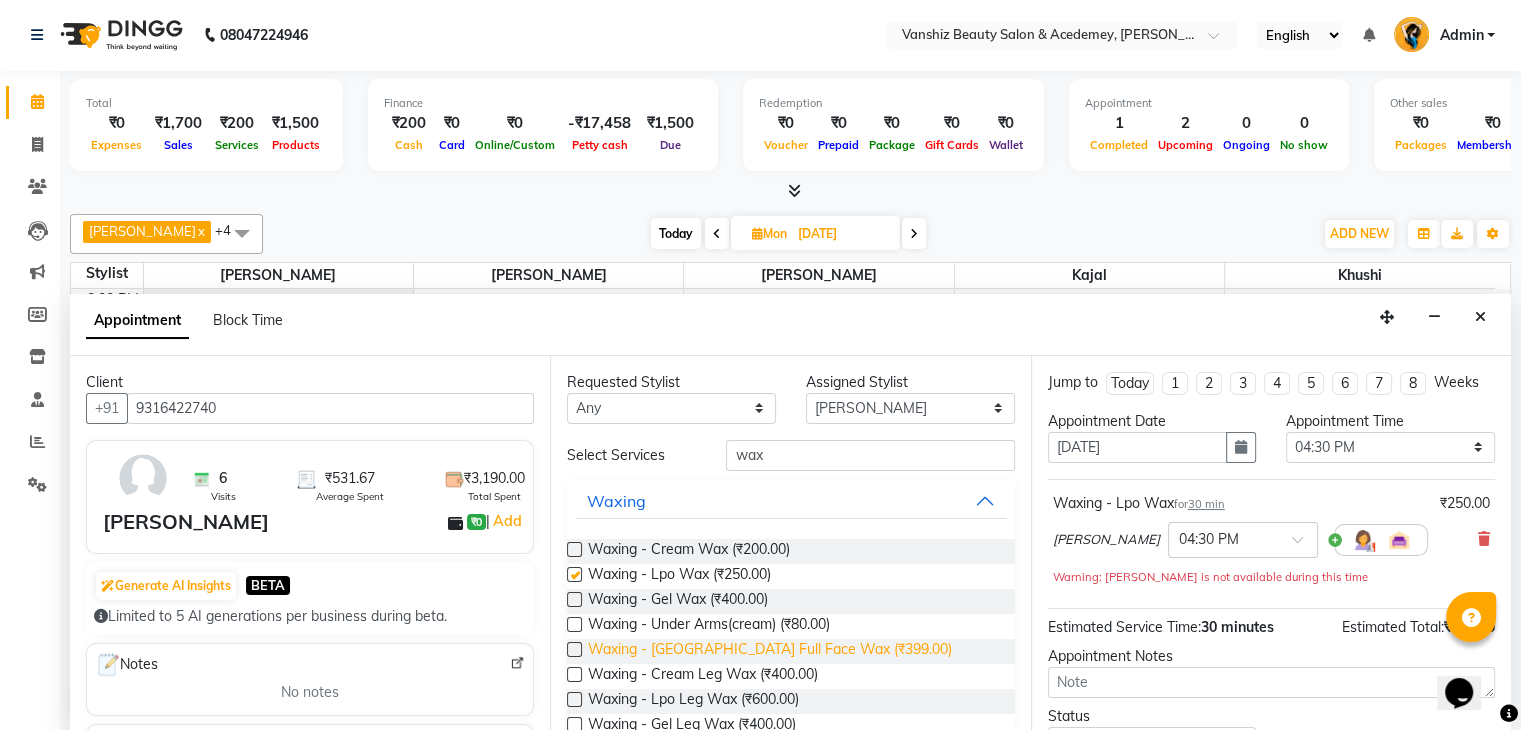 checkbox on "false" 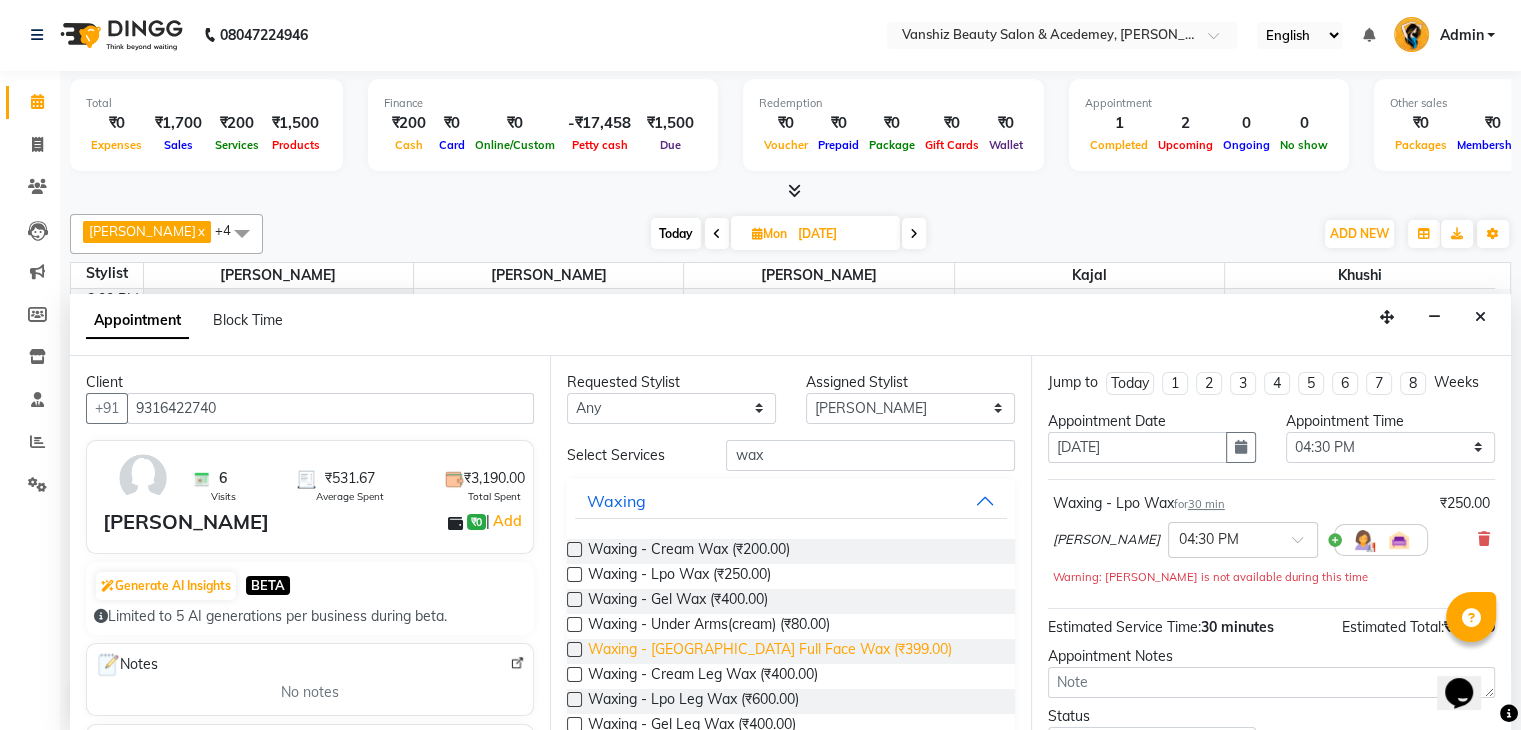 scroll, scrollTop: 86, scrollLeft: 0, axis: vertical 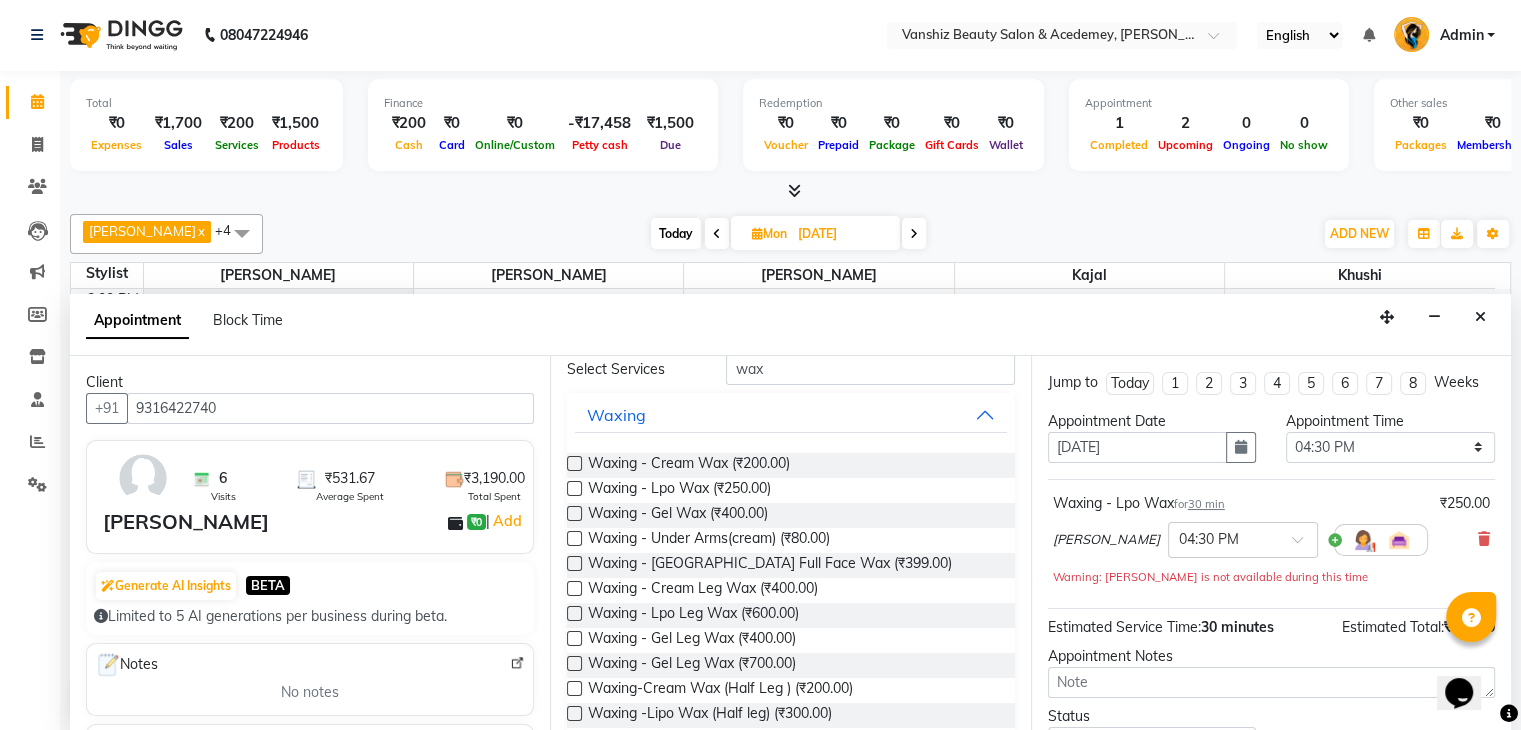 click at bounding box center [574, 613] 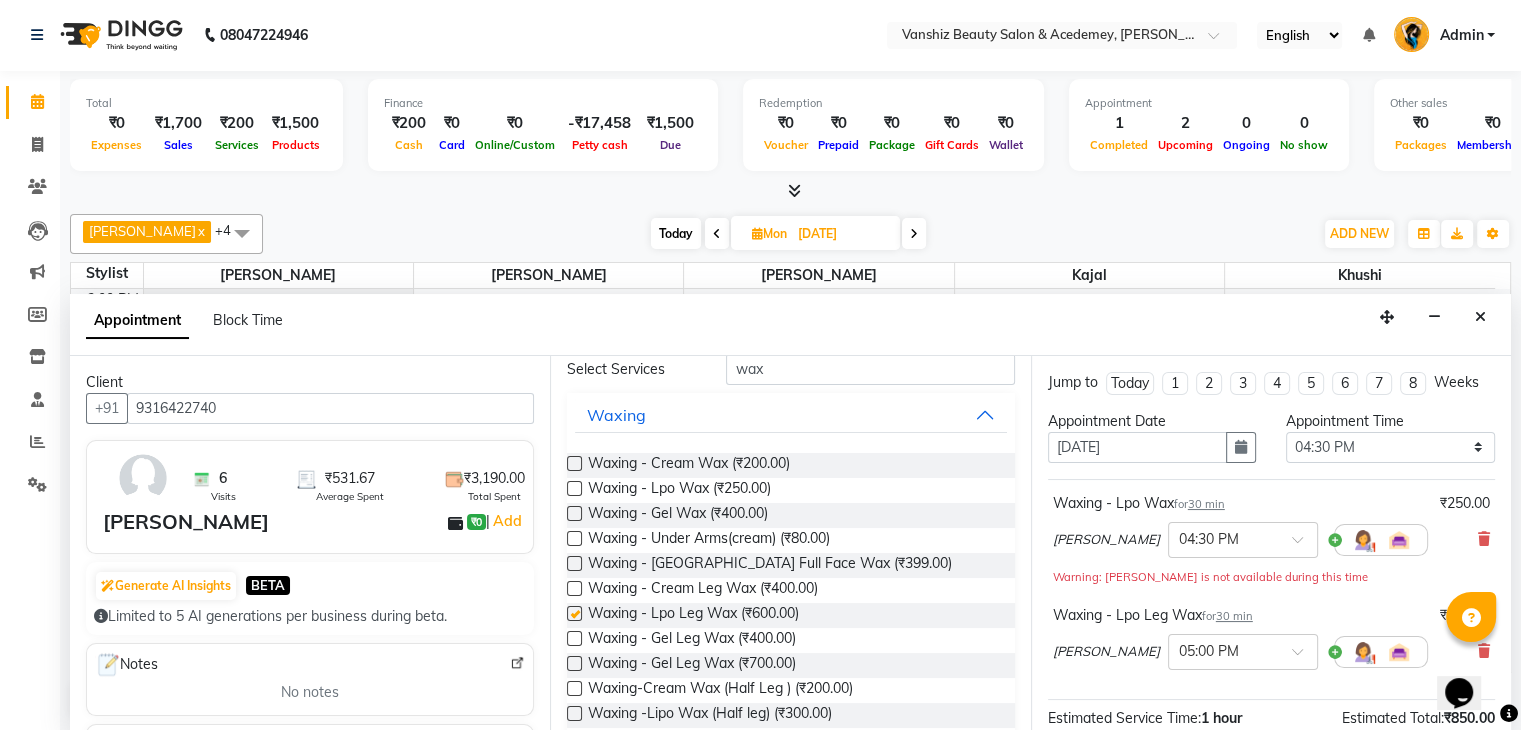 checkbox on "false" 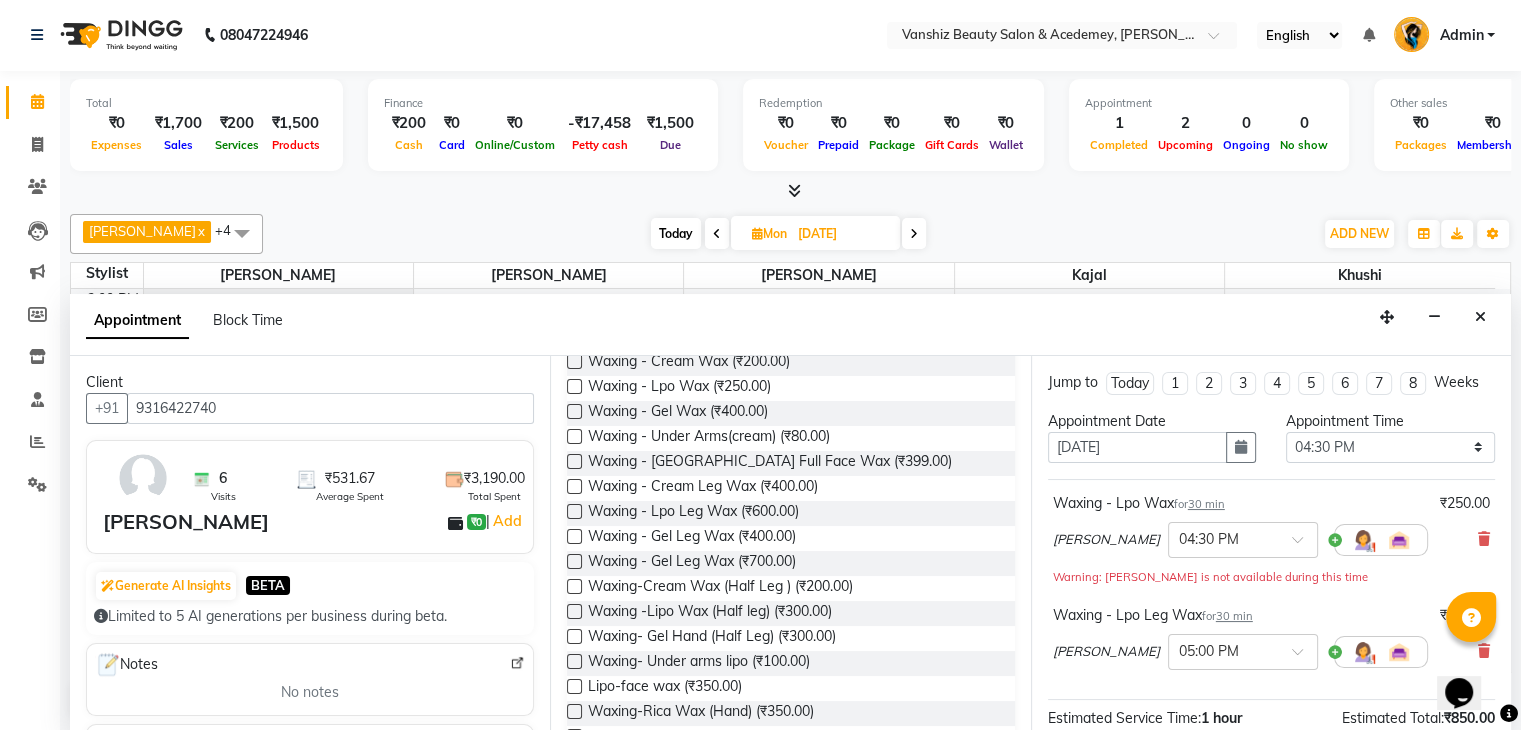 scroll, scrollTop: 188, scrollLeft: 0, axis: vertical 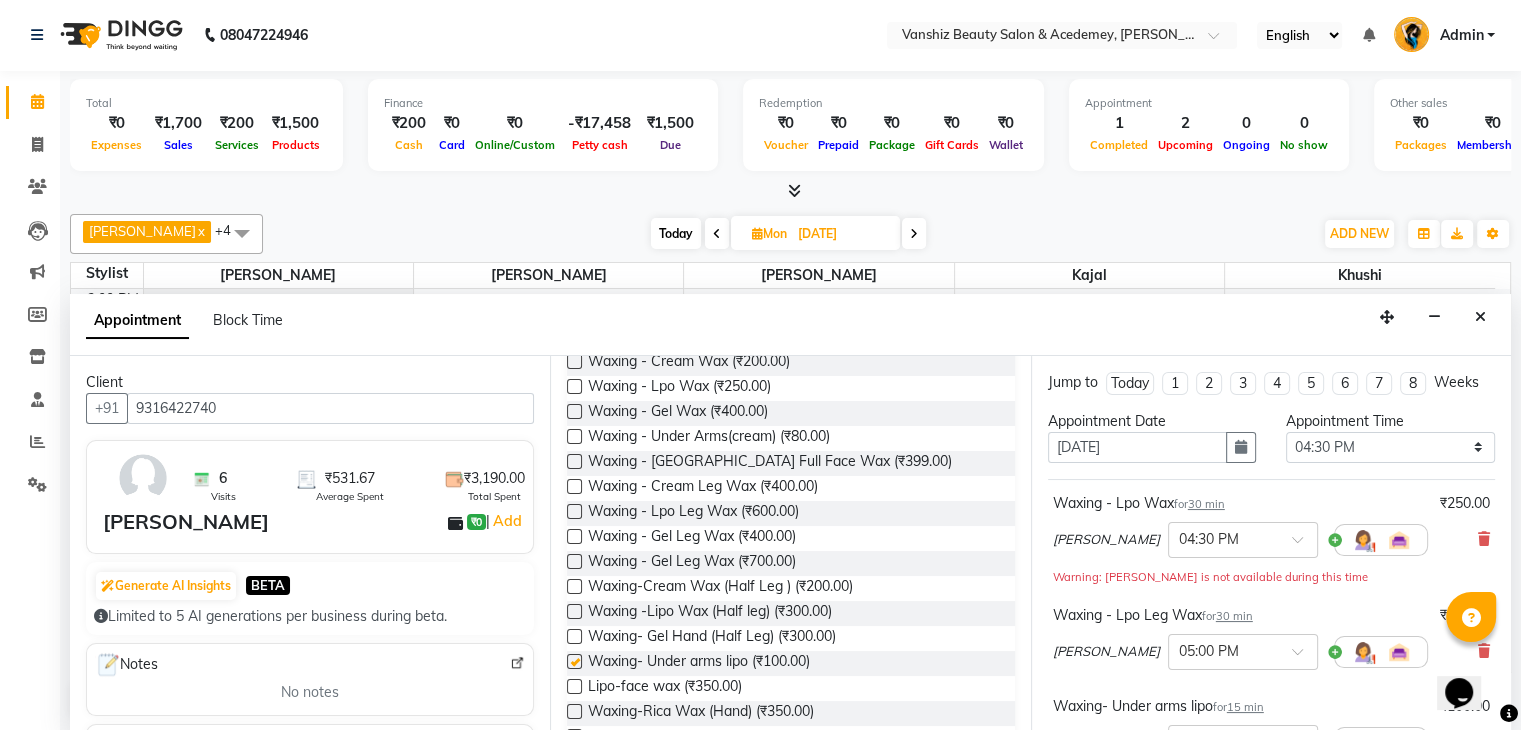 checkbox on "false" 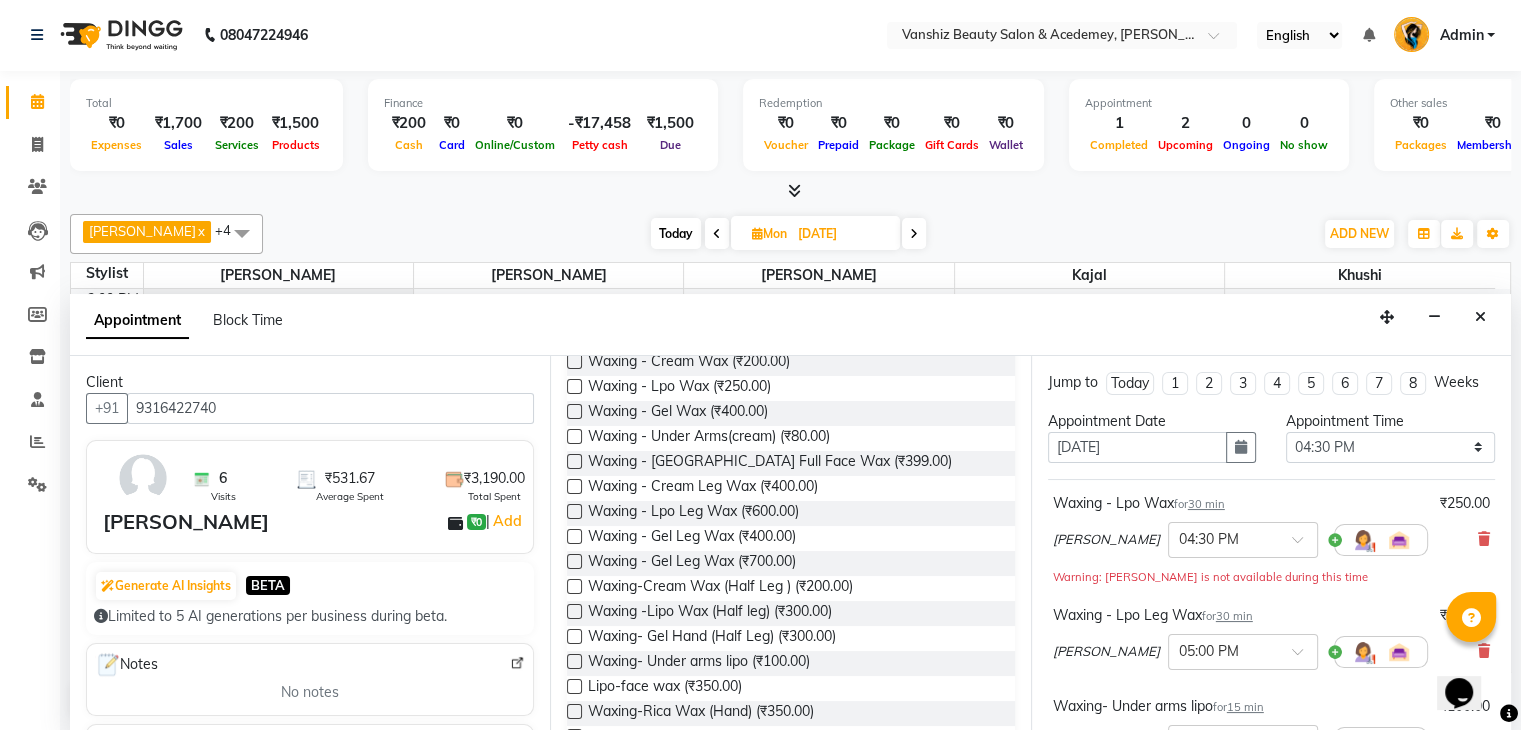 scroll, scrollTop: 0, scrollLeft: 0, axis: both 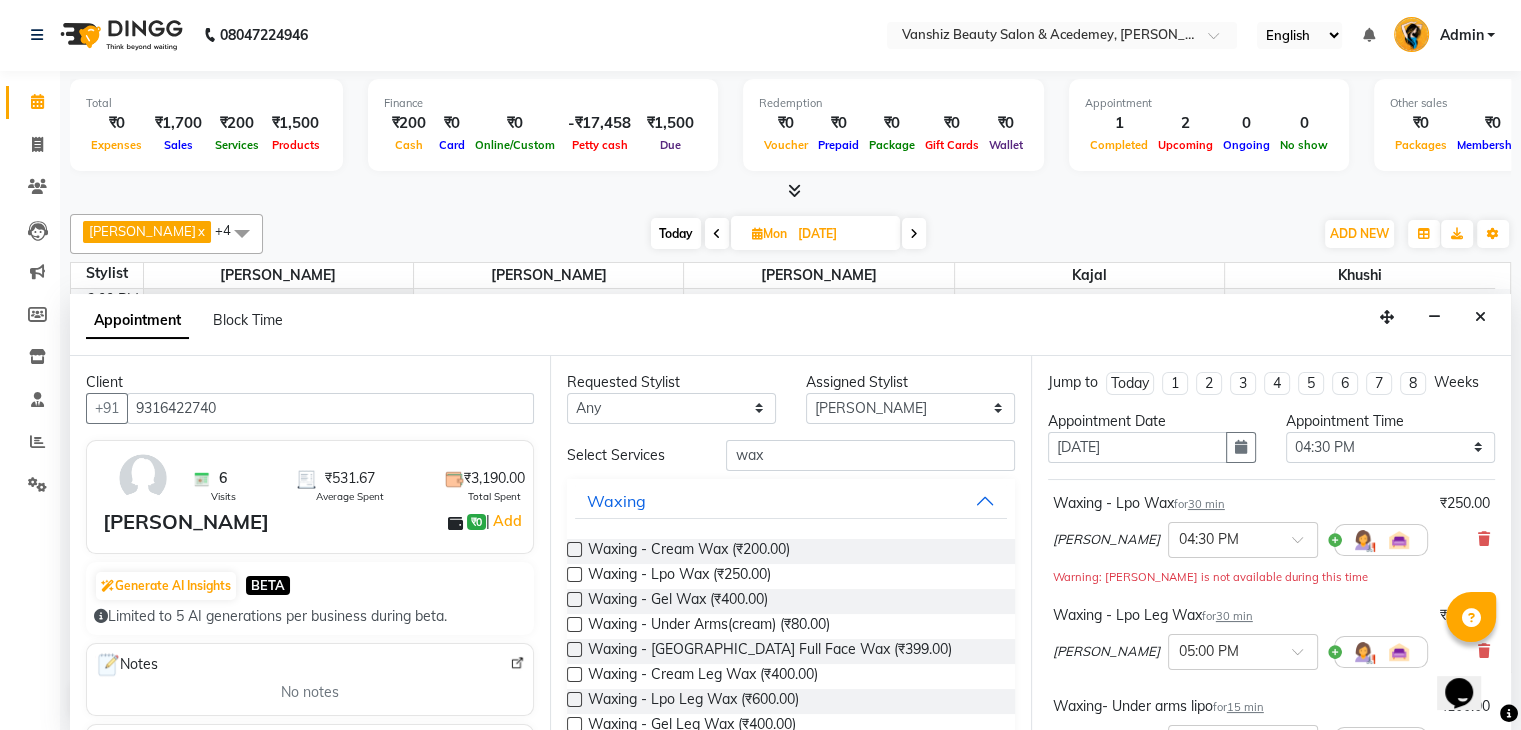 click on "Requested Stylist Any [PERSON_NAME] [PERSON_NAME] kajal khushi [PERSON_NAME] [PERSON_NAME] [PERSON_NAME] shruti Sneha [PERSON_NAME]  Assigned Stylist Select [PERSON_NAME] [PERSON_NAME] kajal khushi [PERSON_NAME] [PERSON_NAME] [PERSON_NAME] shruti Sneha [PERSON_NAME]  Select Services wax    Waxing Waxing - Cream Wax (₹200.00) Waxing - Lpo Wax (₹250.00) Waxing - Gel Wax (₹400.00) Waxing - Under Arms(cream) (₹80.00) Waxing - [GEOGRAPHIC_DATA] Full Face Wax (₹399.00) Waxing - Cream Leg Wax (₹400.00) Waxing - Lpo Leg Wax (₹600.00) Waxing - Gel Leg Wax (₹400.00) Waxing - Gel Leg Wax (₹700.00) Waxing-Cream Wax (Half Leg ) (₹200.00) Waxing -Lipo Wax (Half leg) (₹300.00) Waxing- Gel Hand (Half Leg) (₹300.00) Waxing- Under arms lipo (₹100.00) Lipo-face wax (₹350.00) Waxing-Rica Wax (Hand) (₹350.00) Waxing-Rica Leg Wax (Half) (₹350.00) Waxing-Rica Leg Wax (Full) (₹700.00) Waxing- Sugar (Full Hand) (₹150.00) Waxing- Sugar ( Half leg ) (₹150.00) Waxing - Sugar (Full leg) (₹300.00)    Pedicure    Threading    wax" at bounding box center [790, 544] 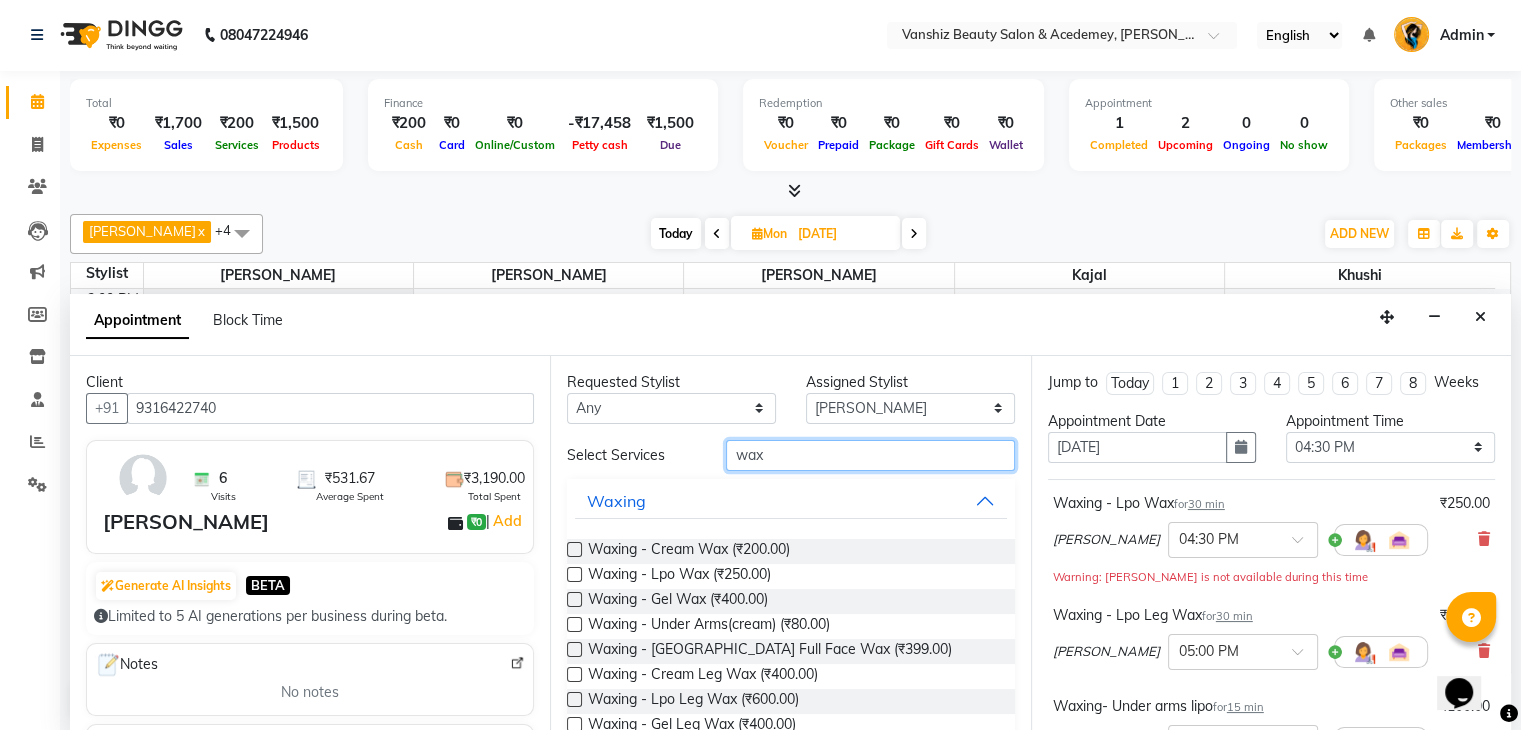 click on "wax" at bounding box center [870, 455] 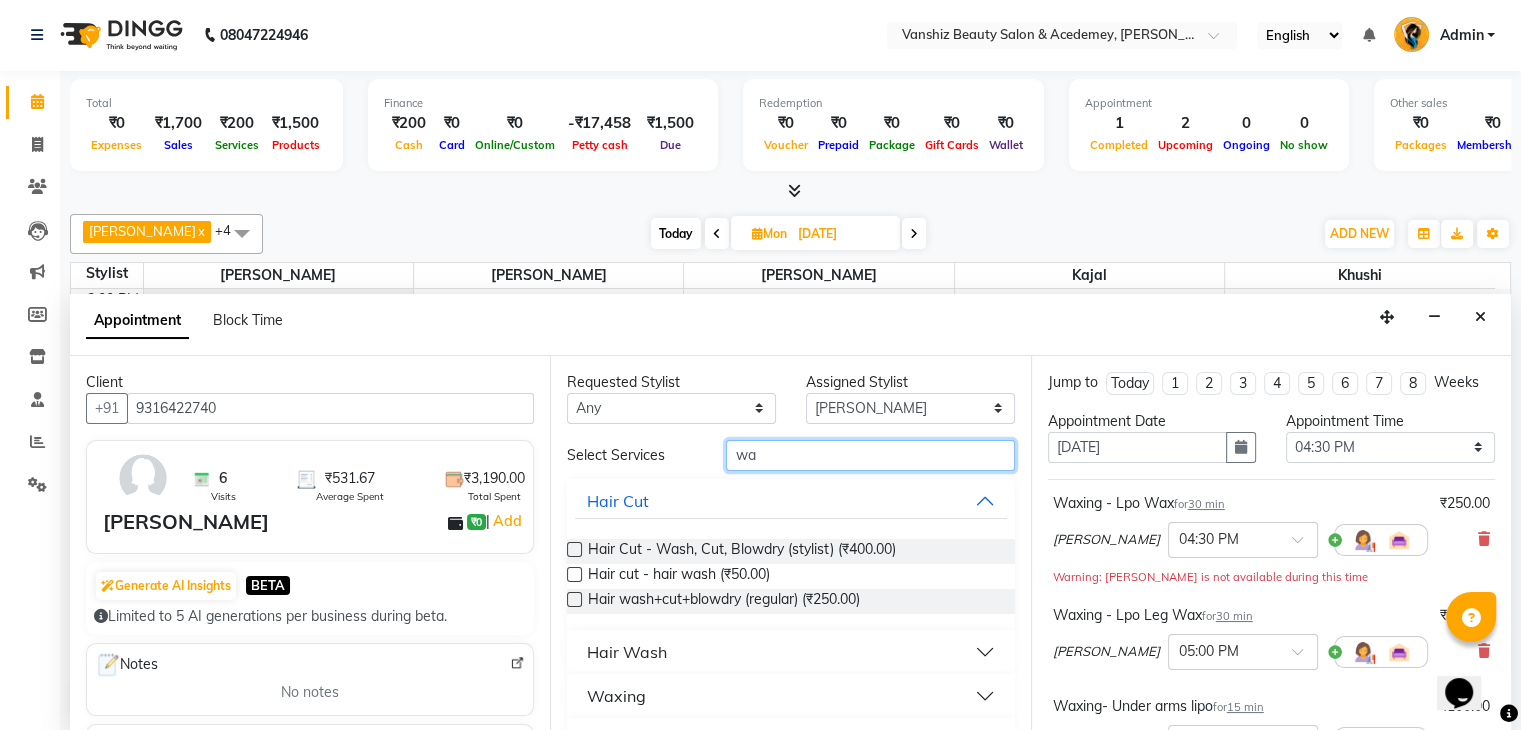 type on "w" 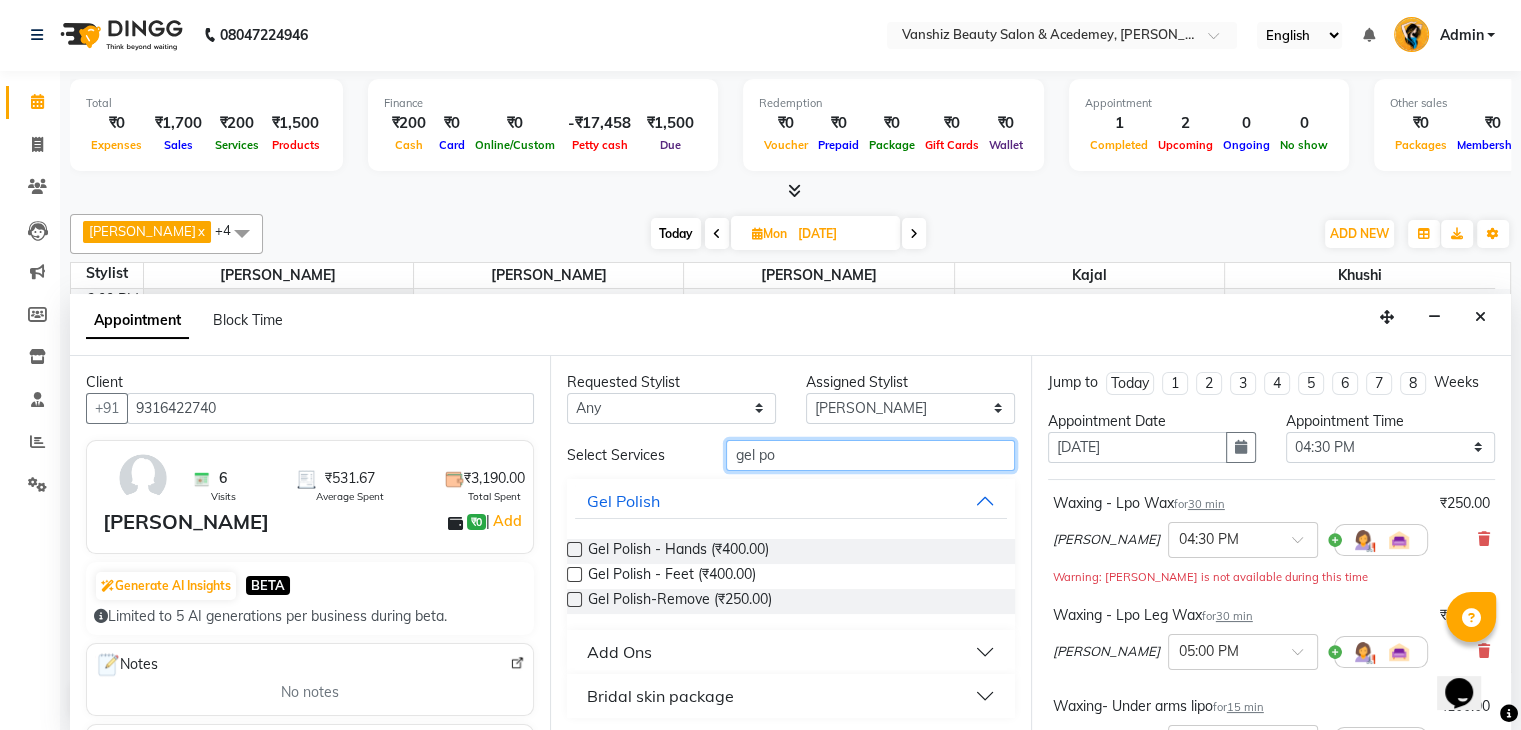 type on "gel po" 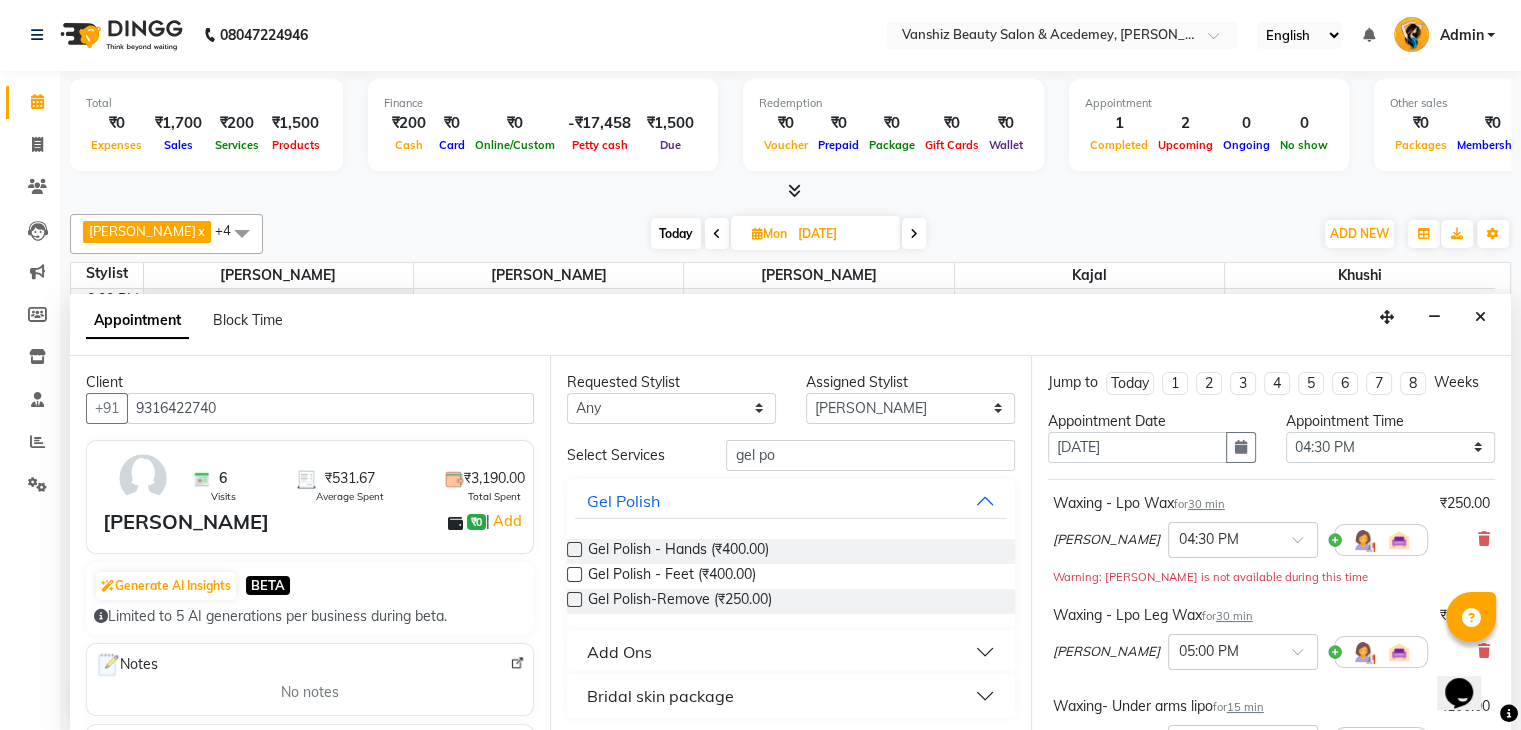 click at bounding box center [574, 549] 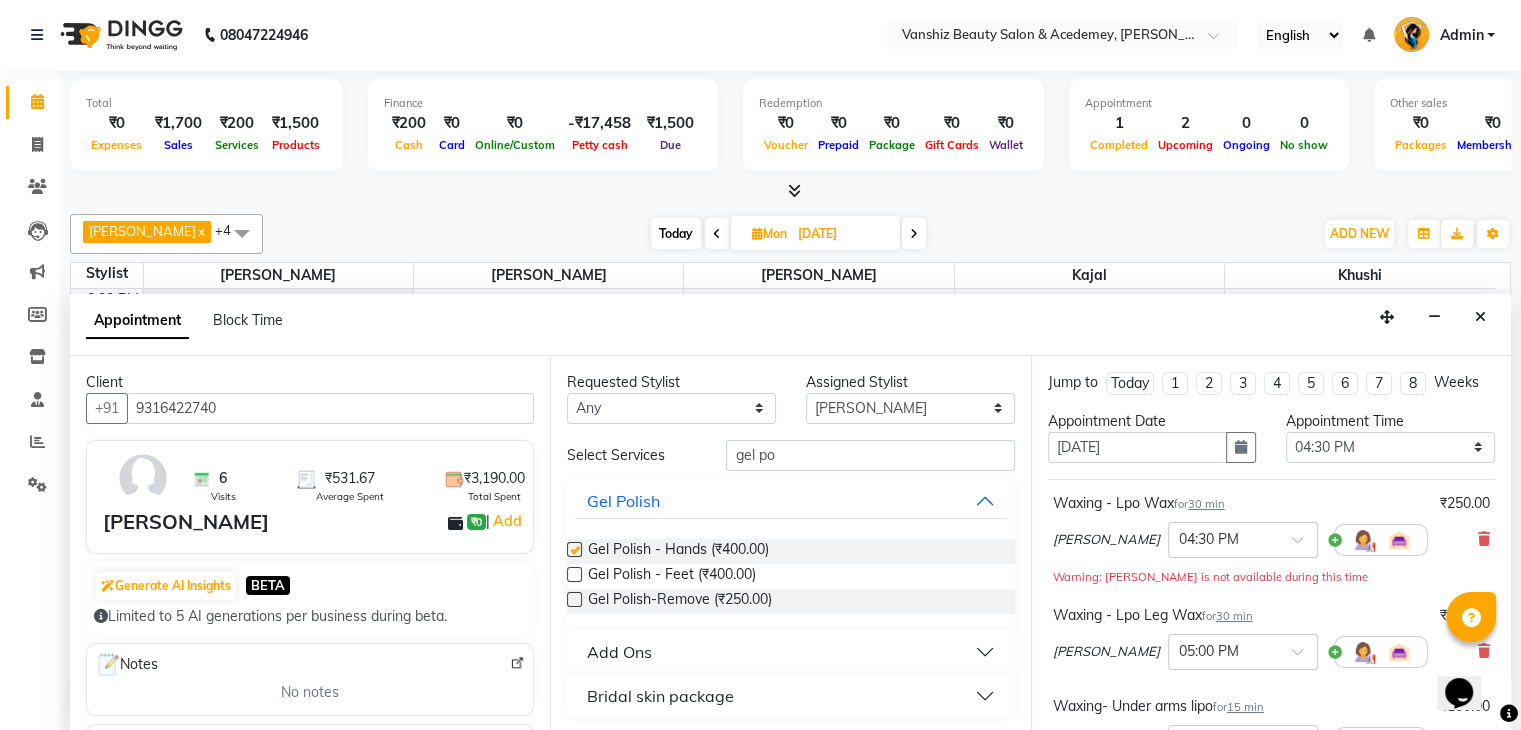 checkbox on "false" 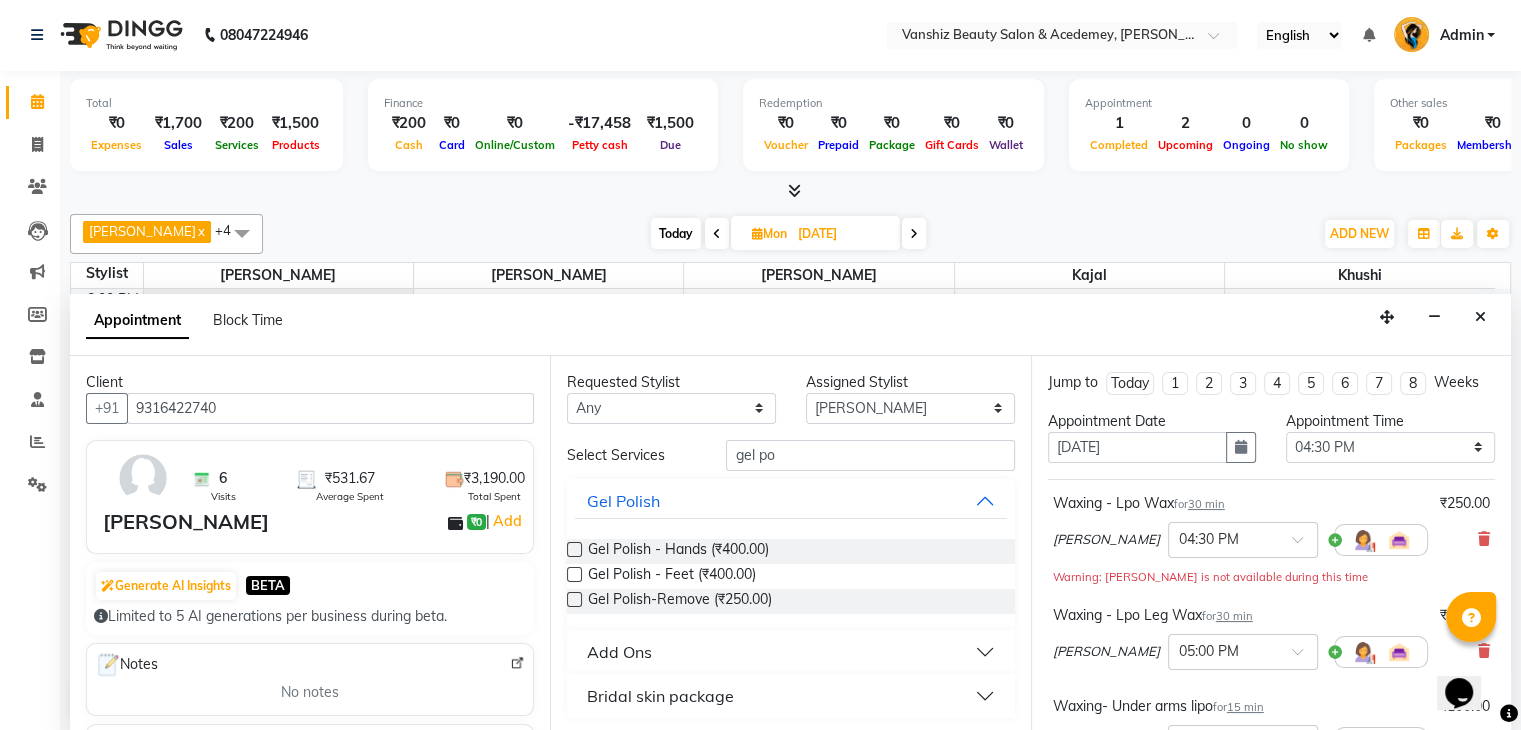 scroll, scrollTop: 444, scrollLeft: 0, axis: vertical 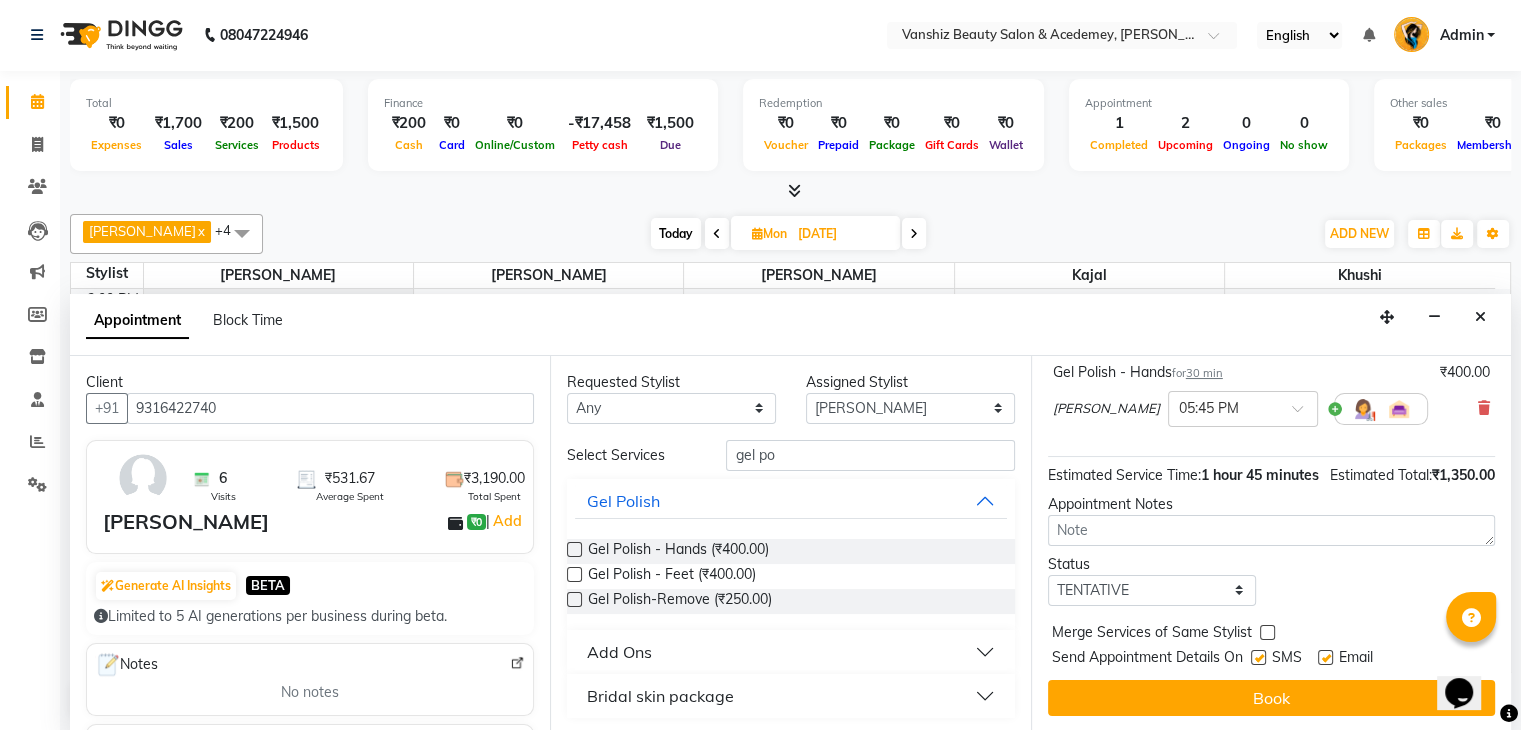 click at bounding box center (1325, 657) 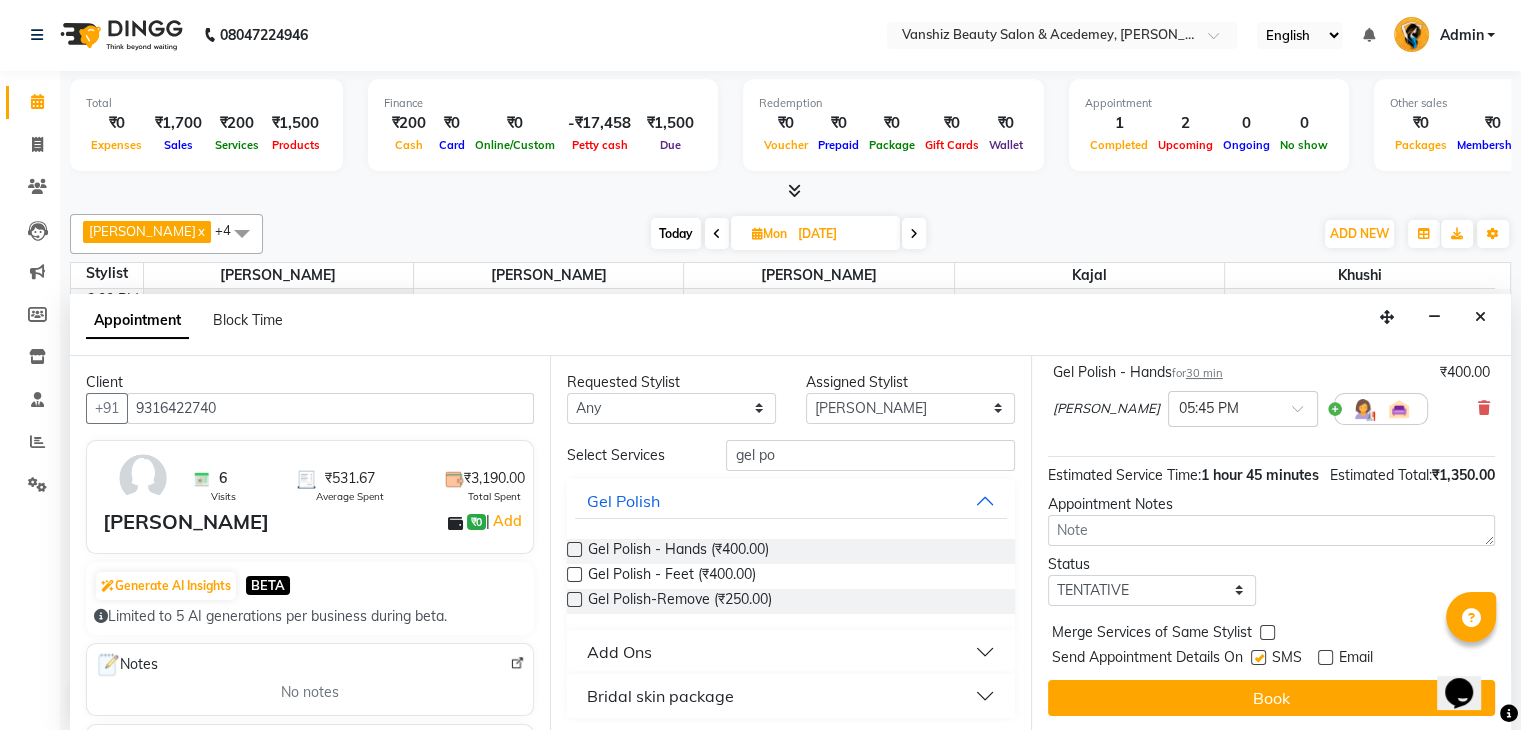 click at bounding box center [1325, 657] 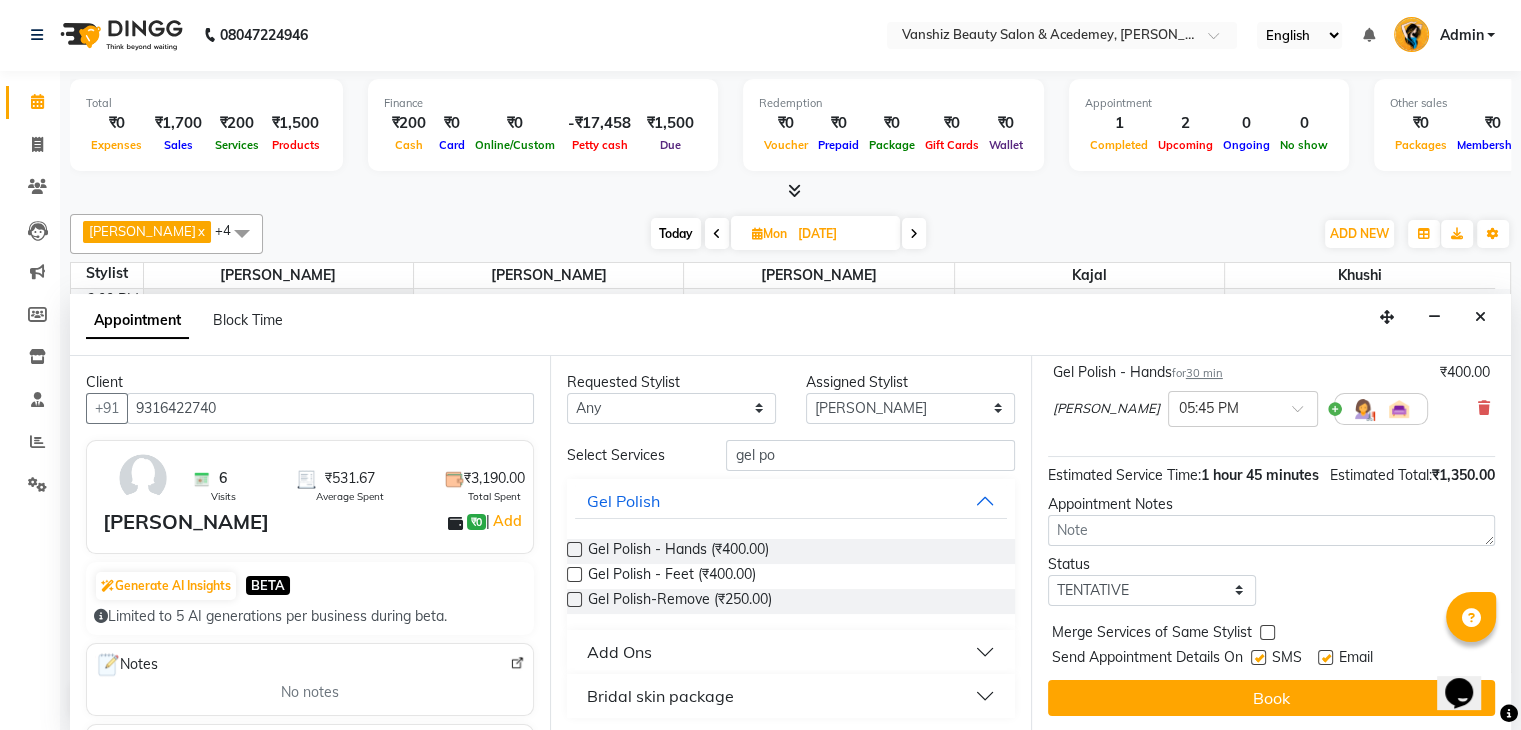 click at bounding box center (1325, 657) 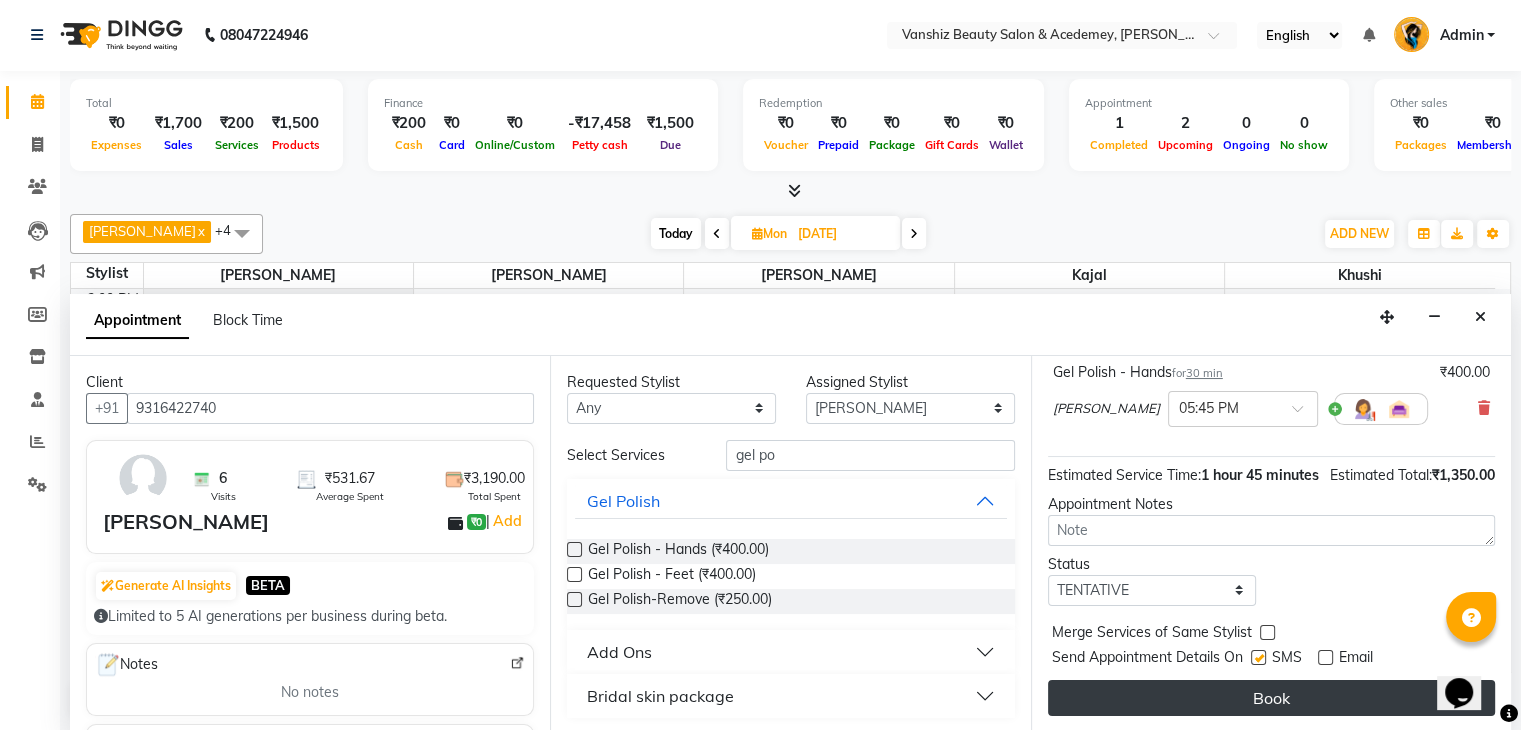 click on "Book" at bounding box center (1271, 698) 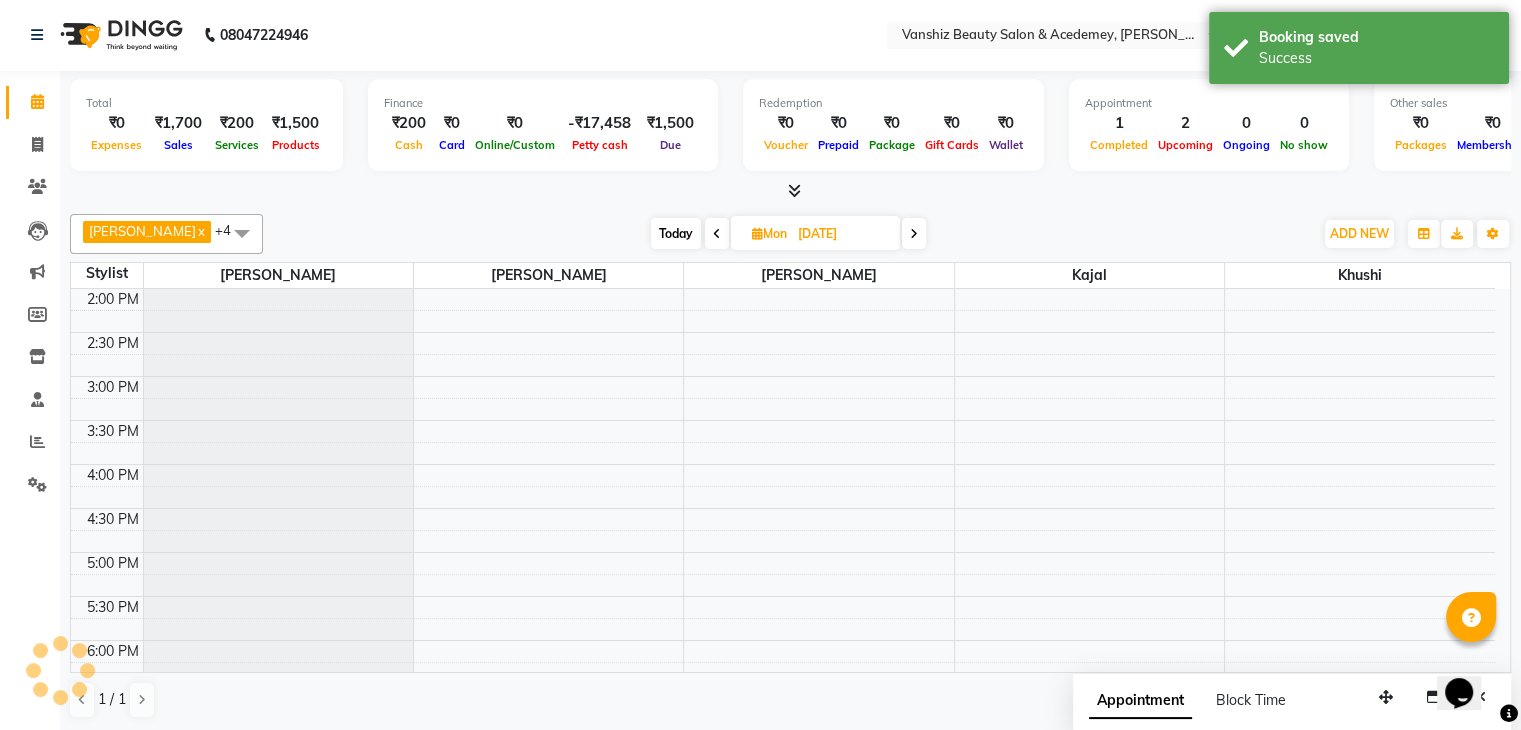 scroll, scrollTop: 0, scrollLeft: 0, axis: both 